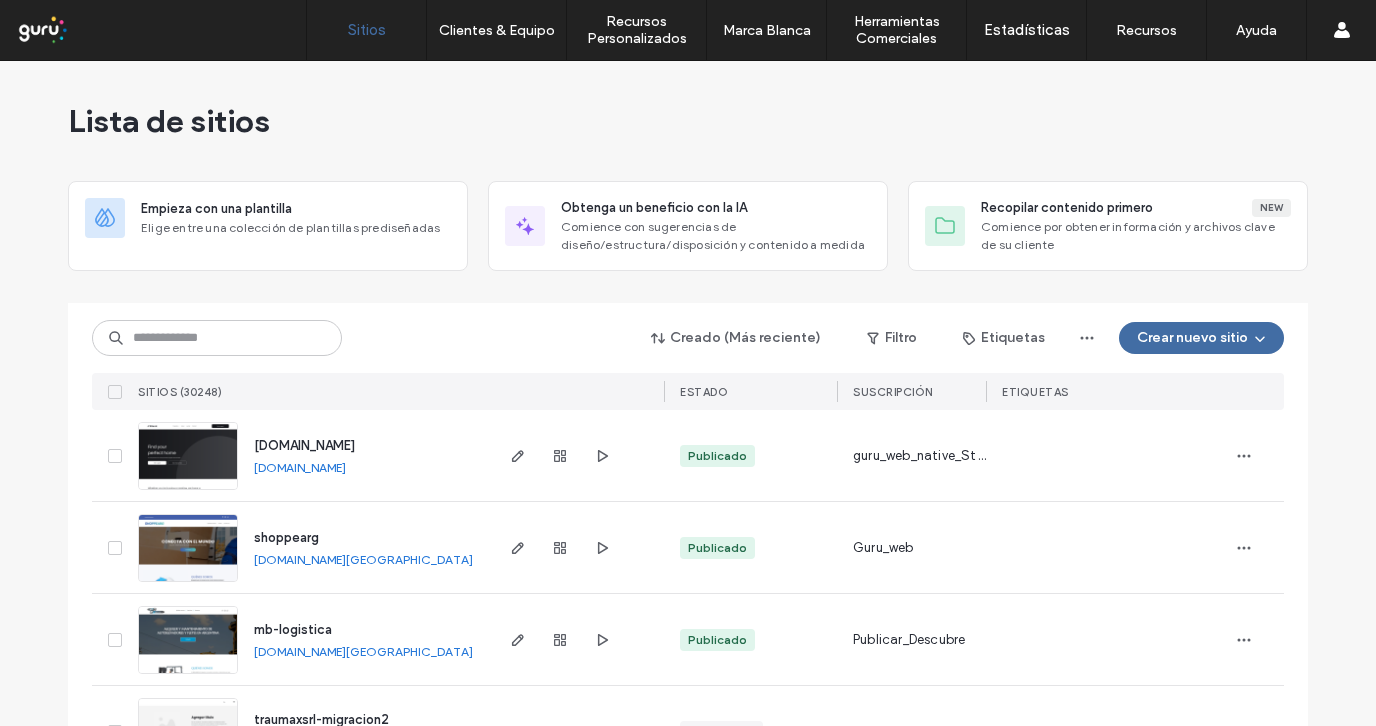 scroll, scrollTop: 0, scrollLeft: 0, axis: both 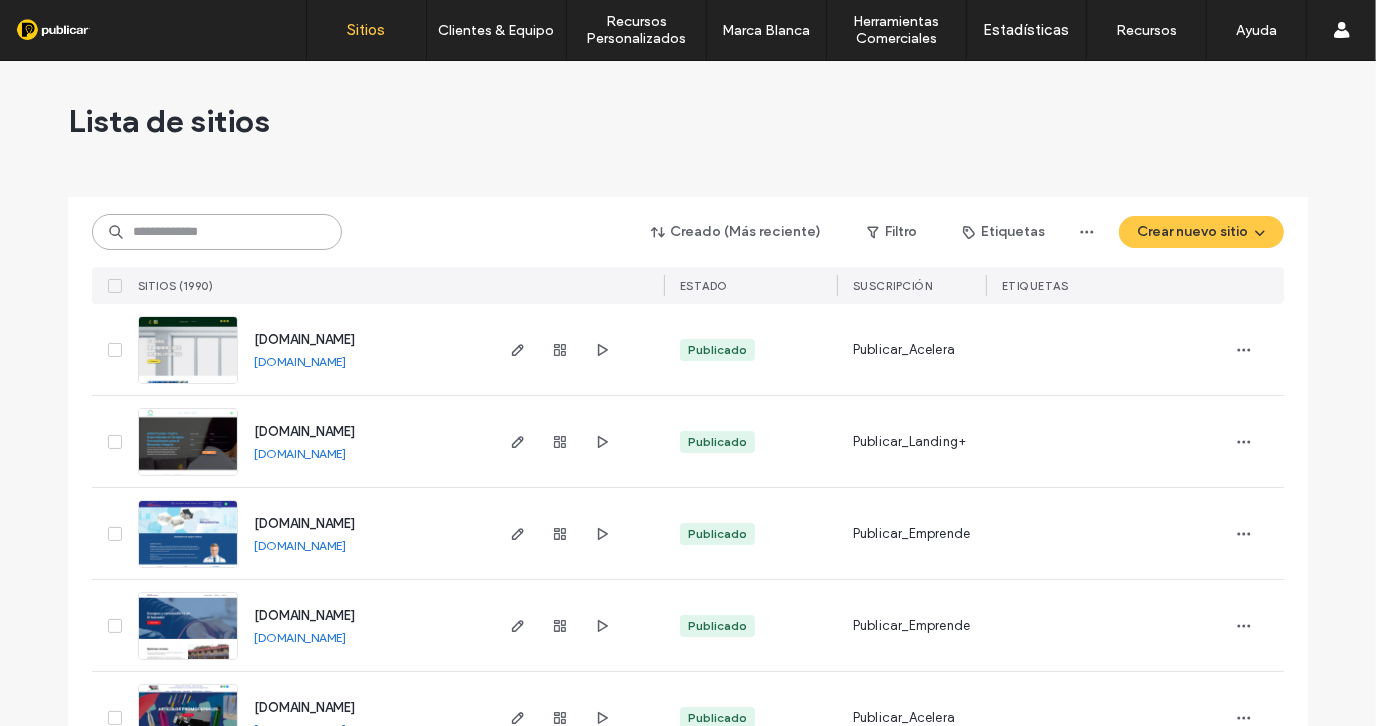 paste on "**********" 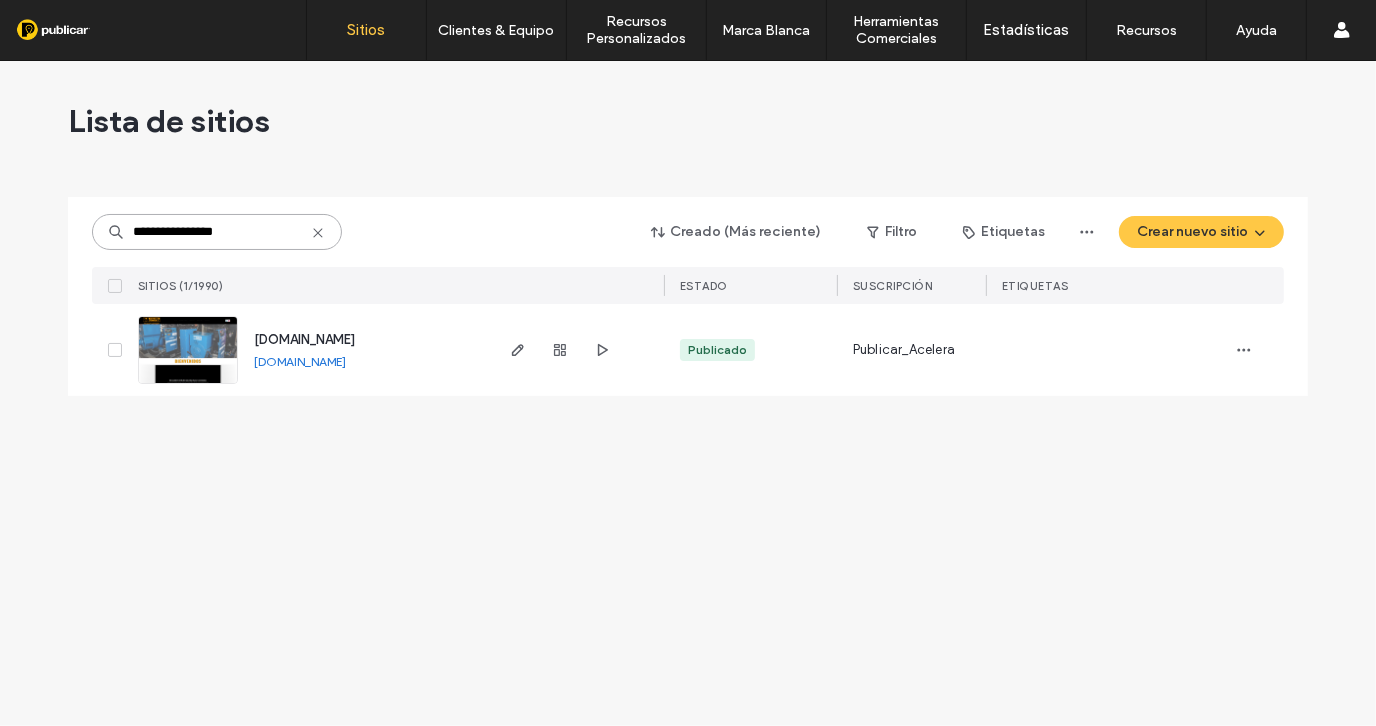 type on "**********" 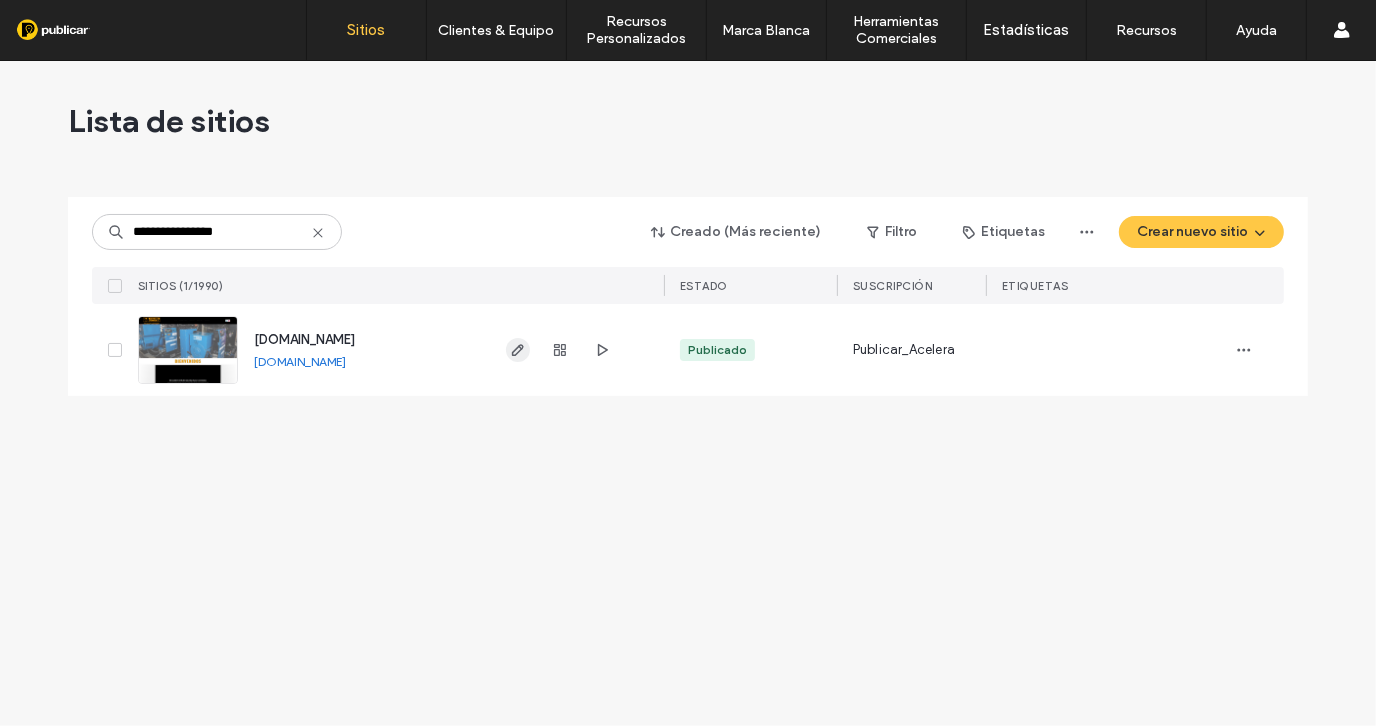 click 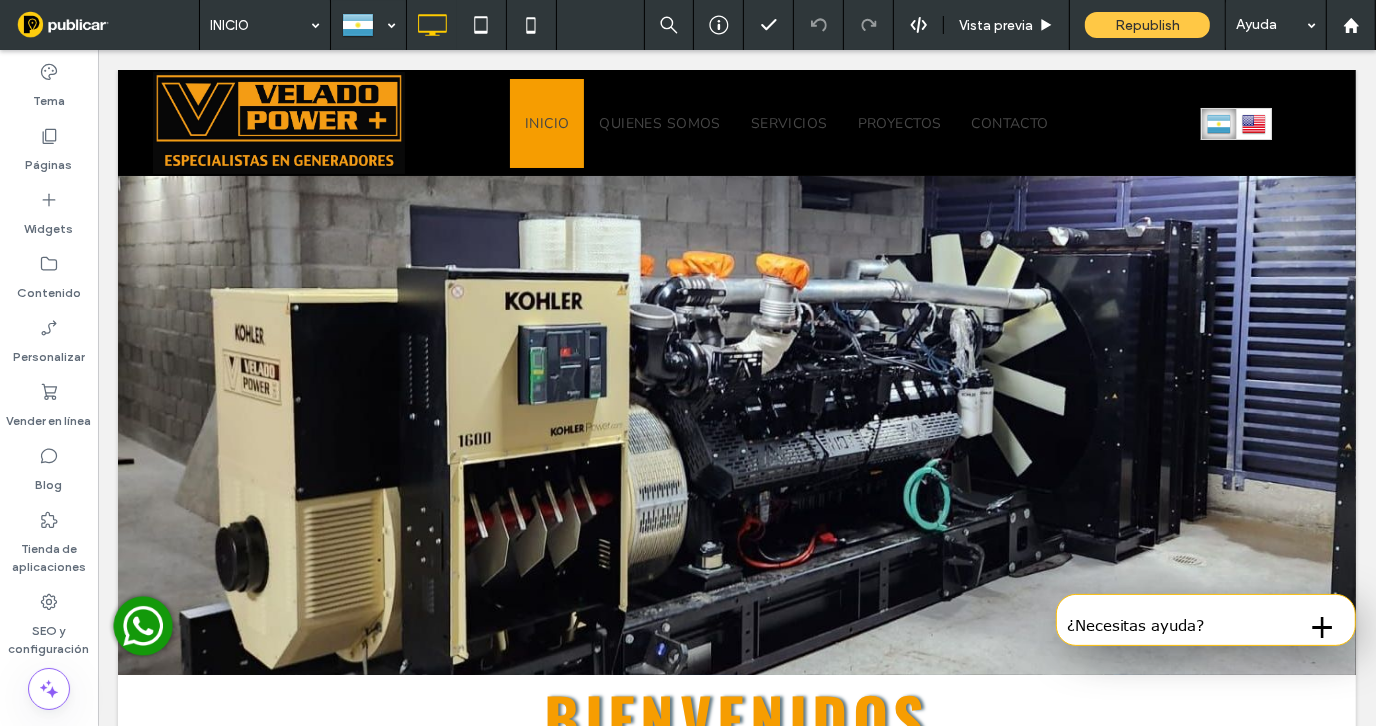 scroll, scrollTop: 0, scrollLeft: 0, axis: both 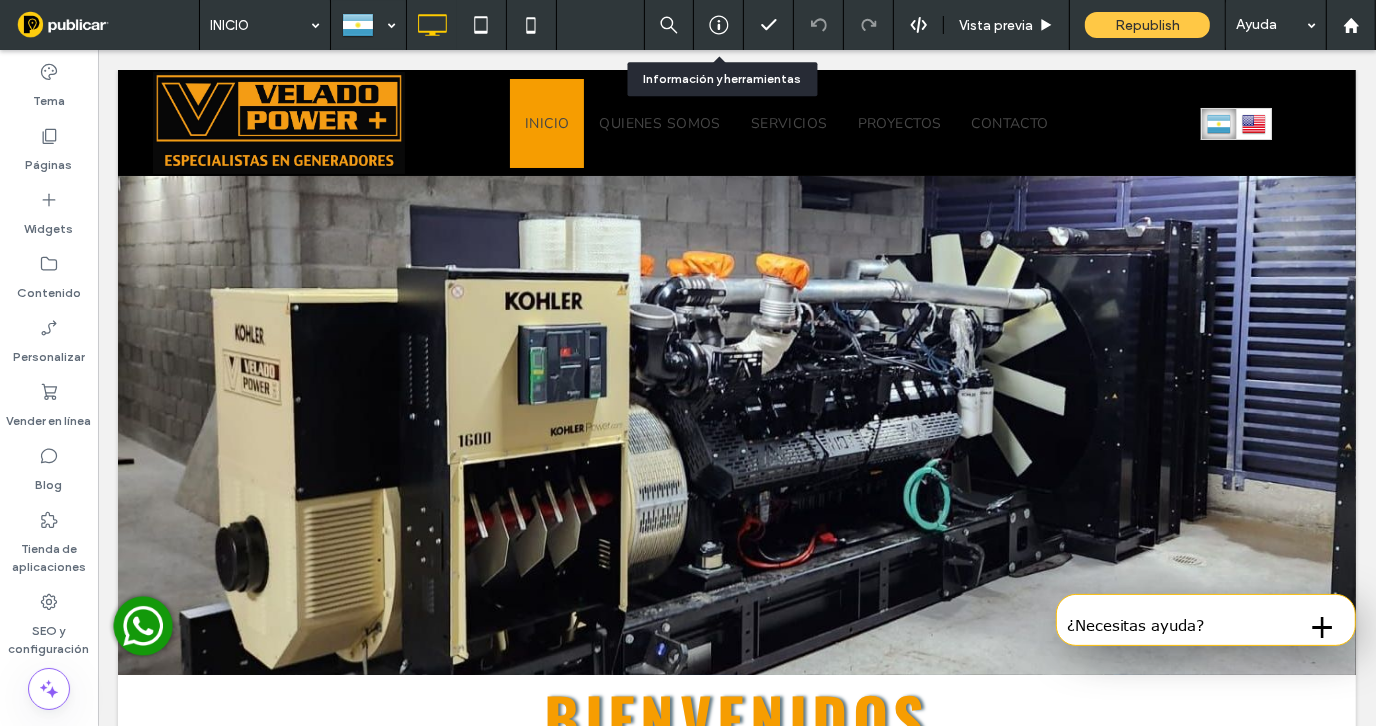click 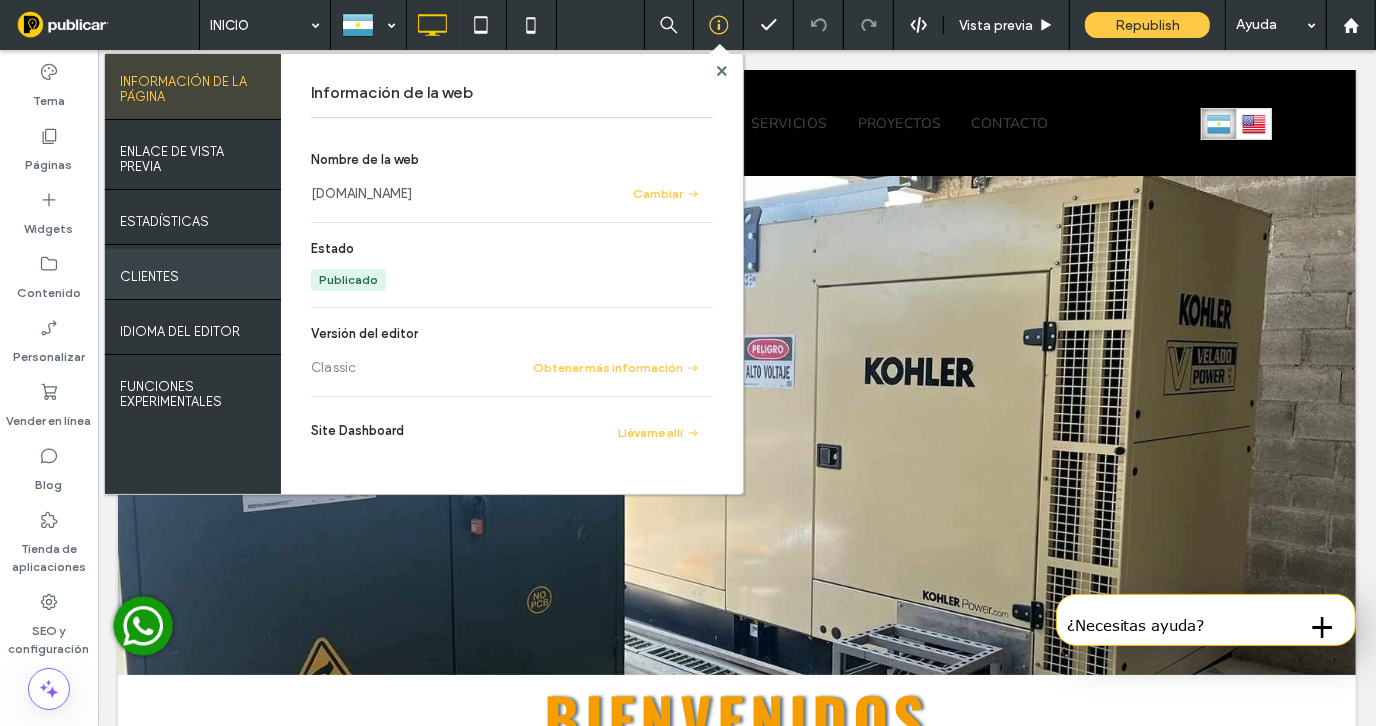 click on "Clientes" at bounding box center [149, 271] 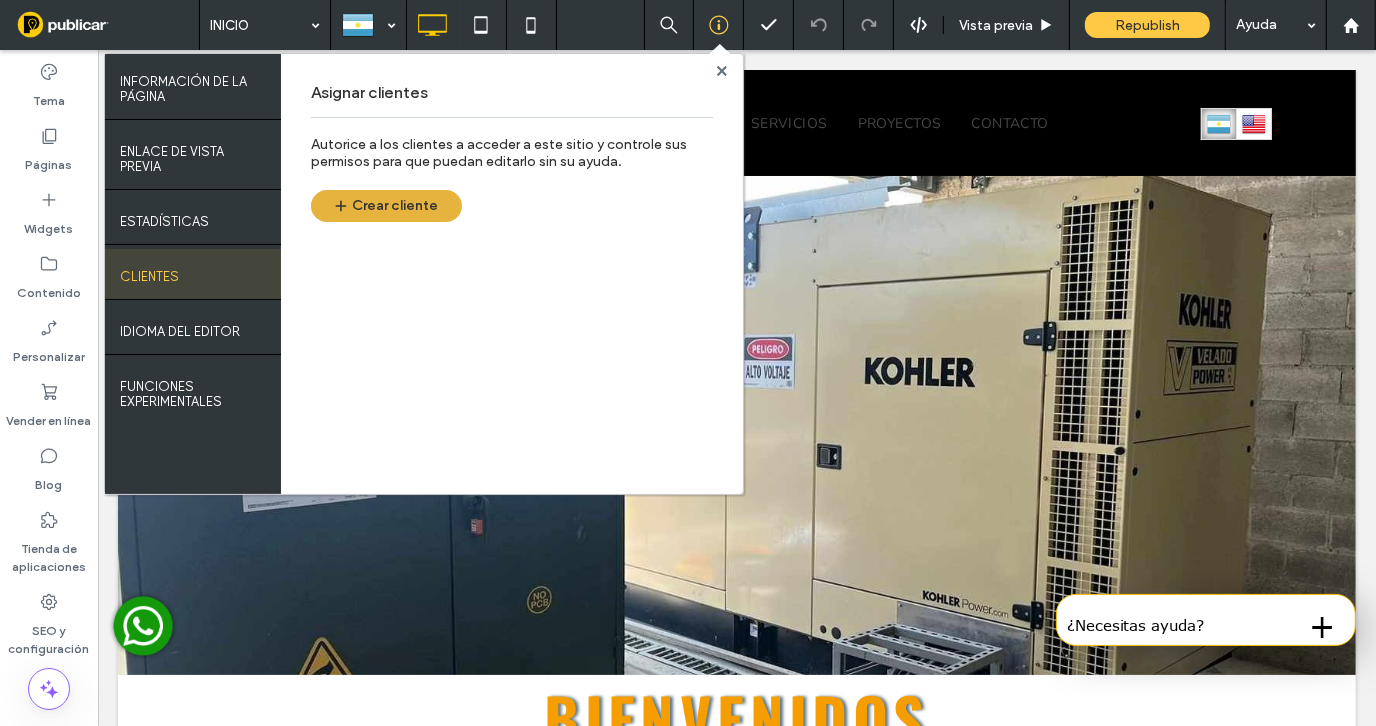 click on "Crear cliente" at bounding box center (386, 206) 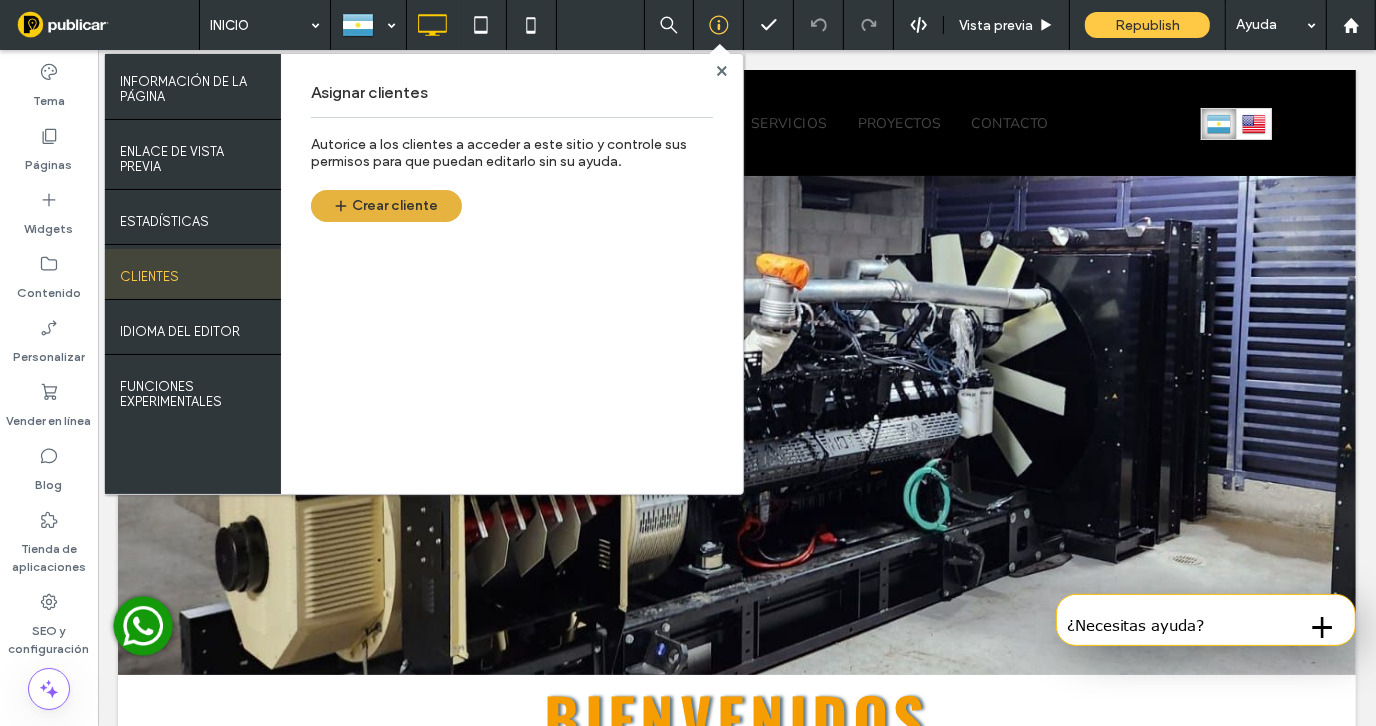 click on "Crear cliente" at bounding box center (386, 206) 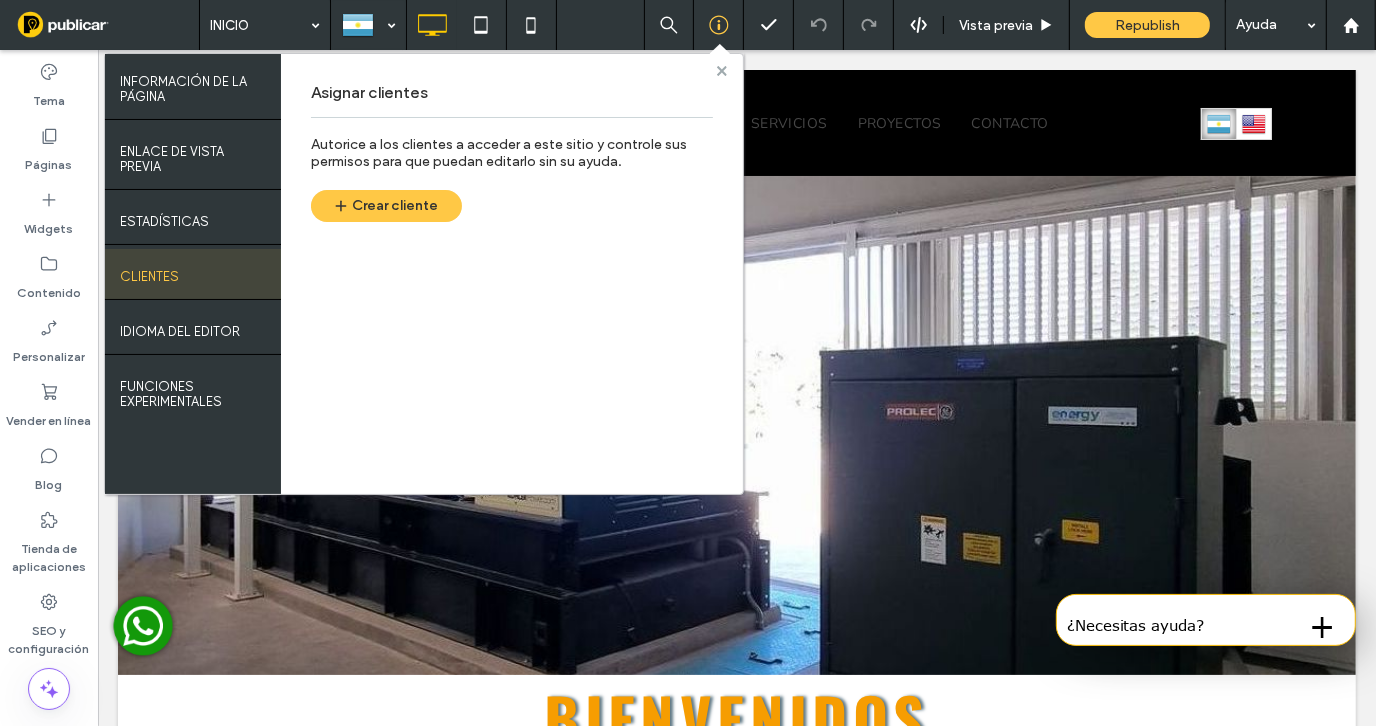 click 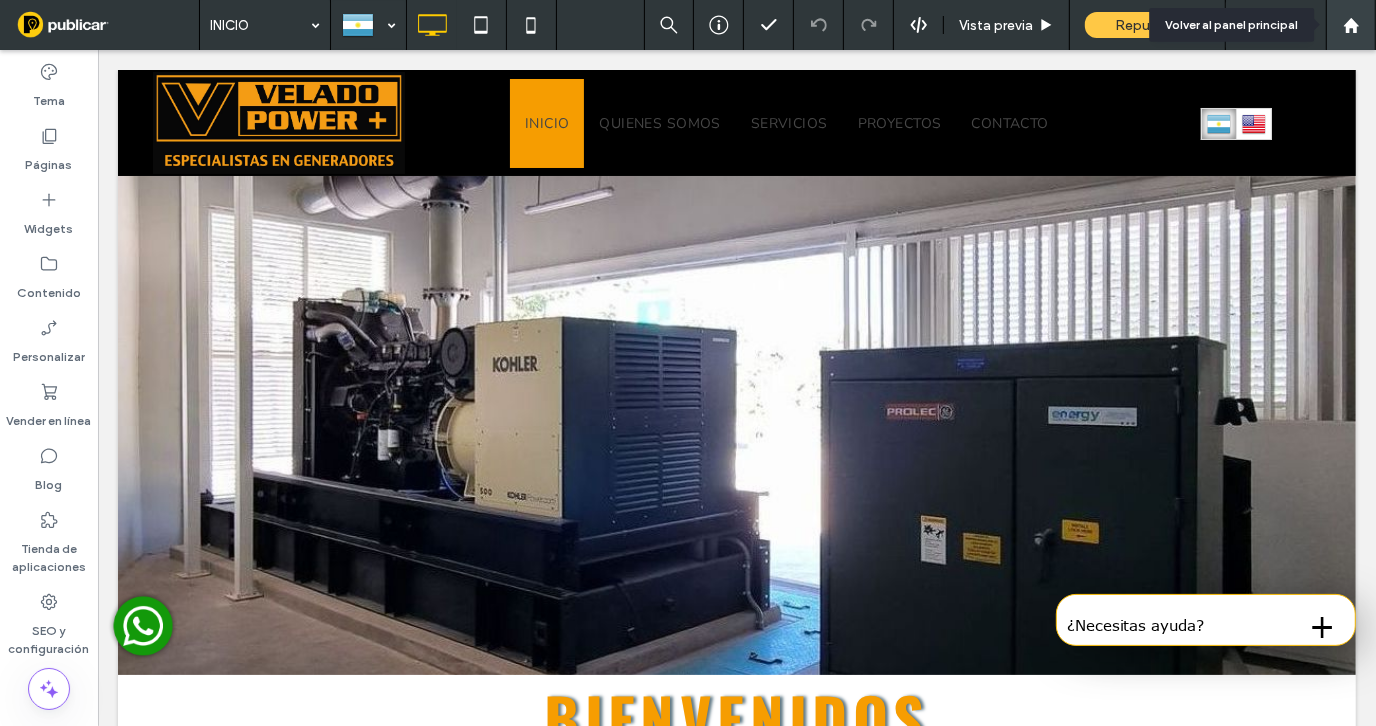 click at bounding box center [1351, 25] 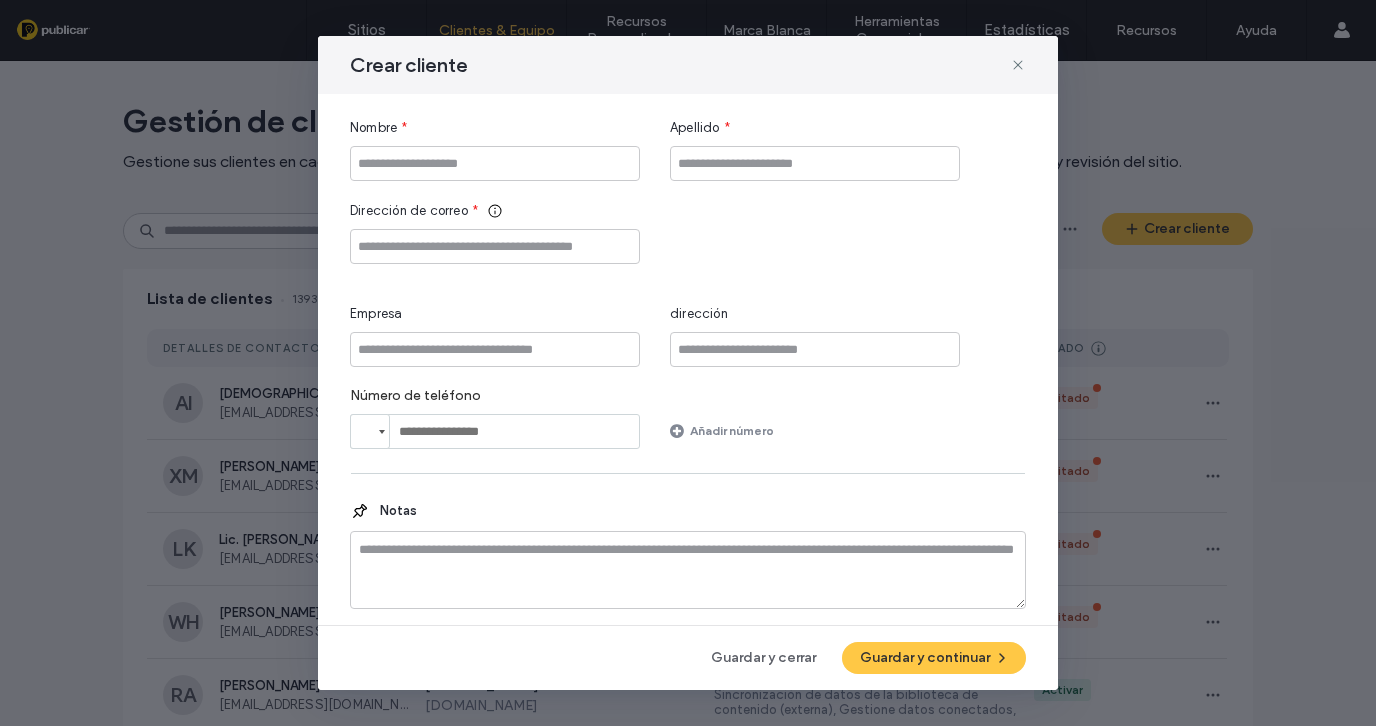 scroll, scrollTop: 0, scrollLeft: 0, axis: both 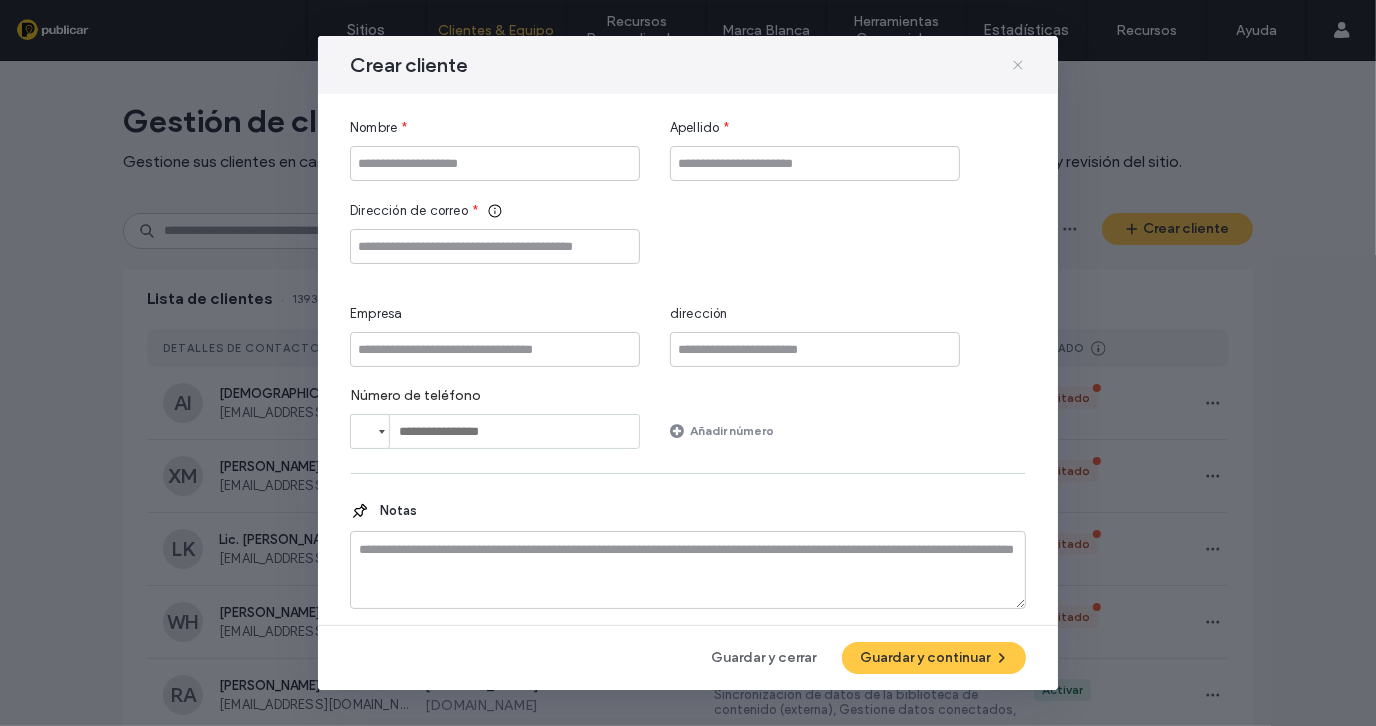 drag, startPoint x: 1020, startPoint y: 62, endPoint x: 1108, endPoint y: 92, distance: 92.973114 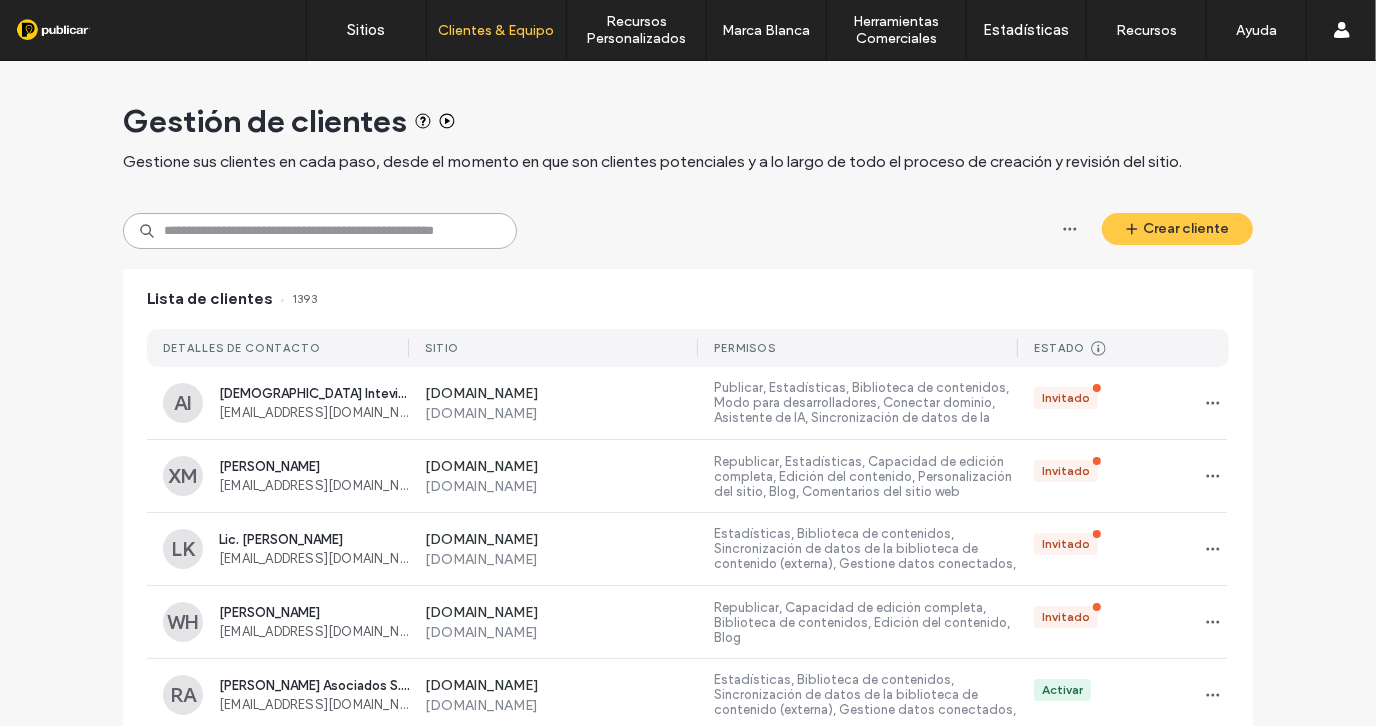 paste on "**********" 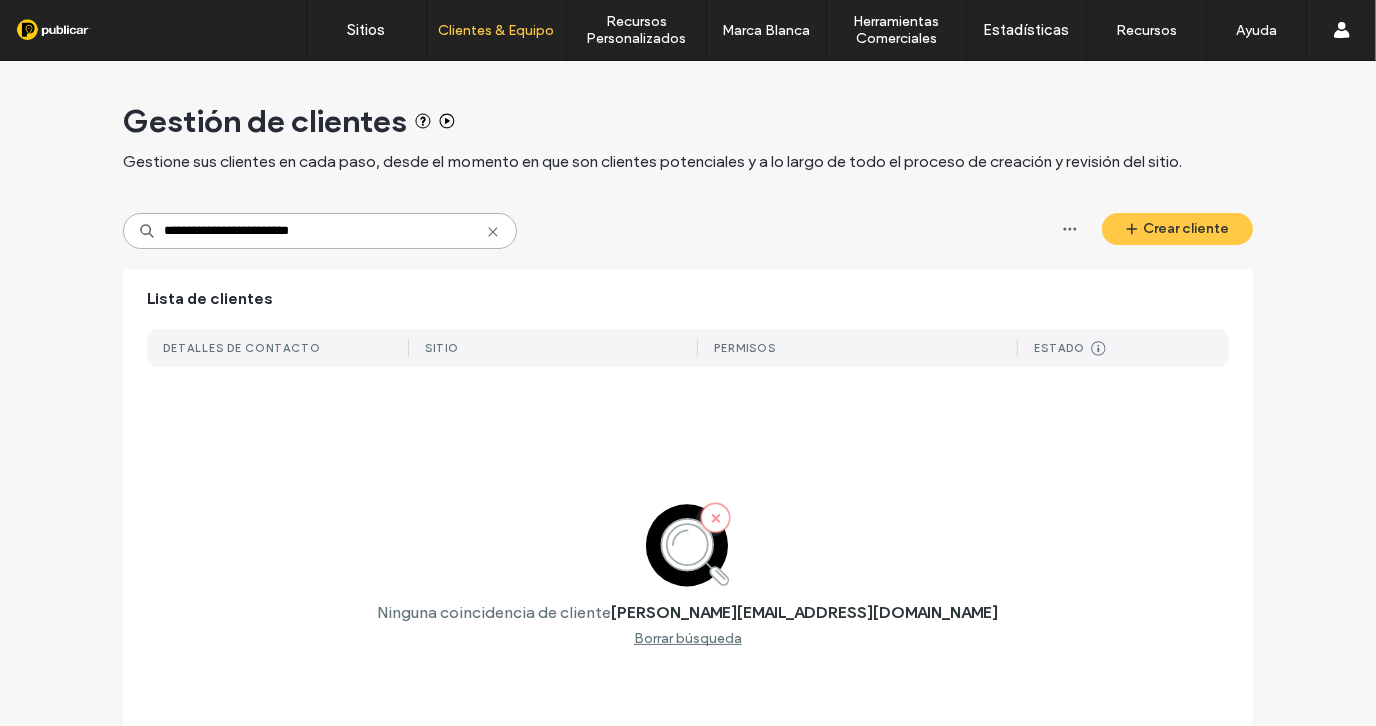 click on "**********" at bounding box center (320, 231) 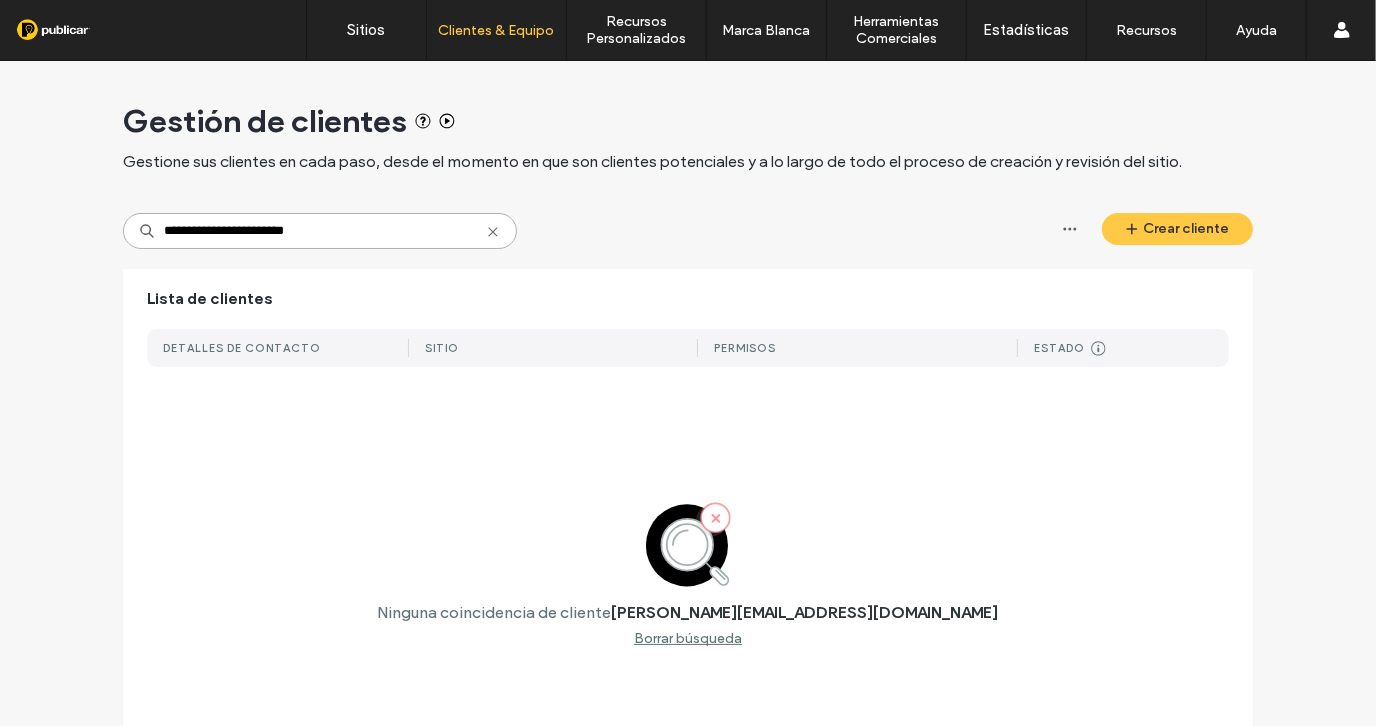 click on "**********" at bounding box center (320, 231) 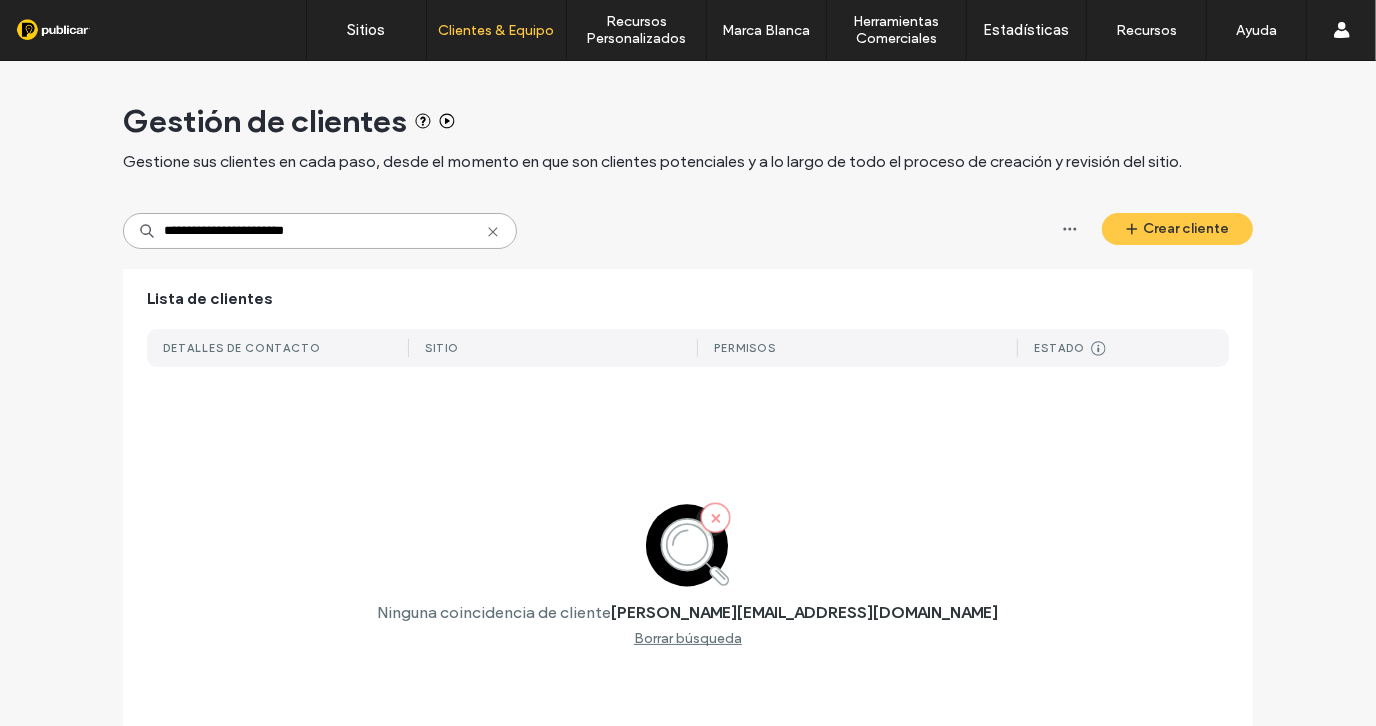click on "**********" at bounding box center [320, 231] 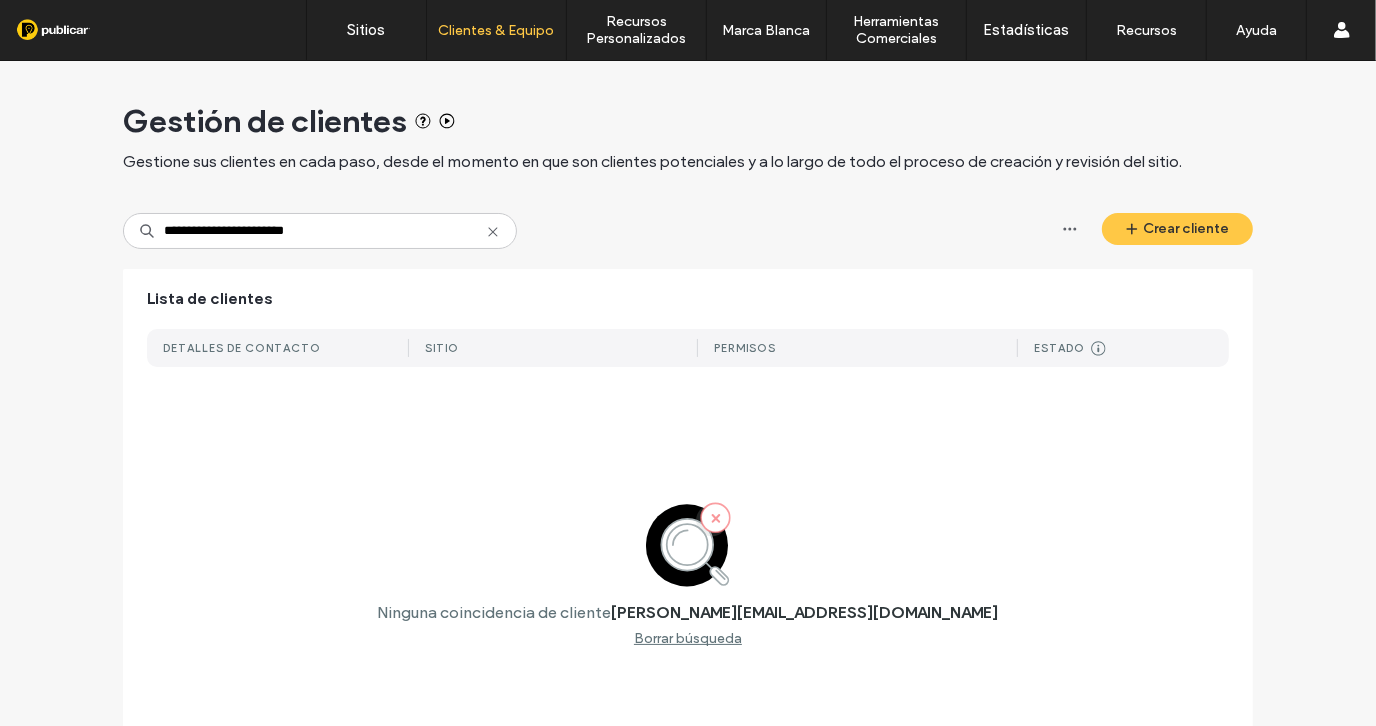 click 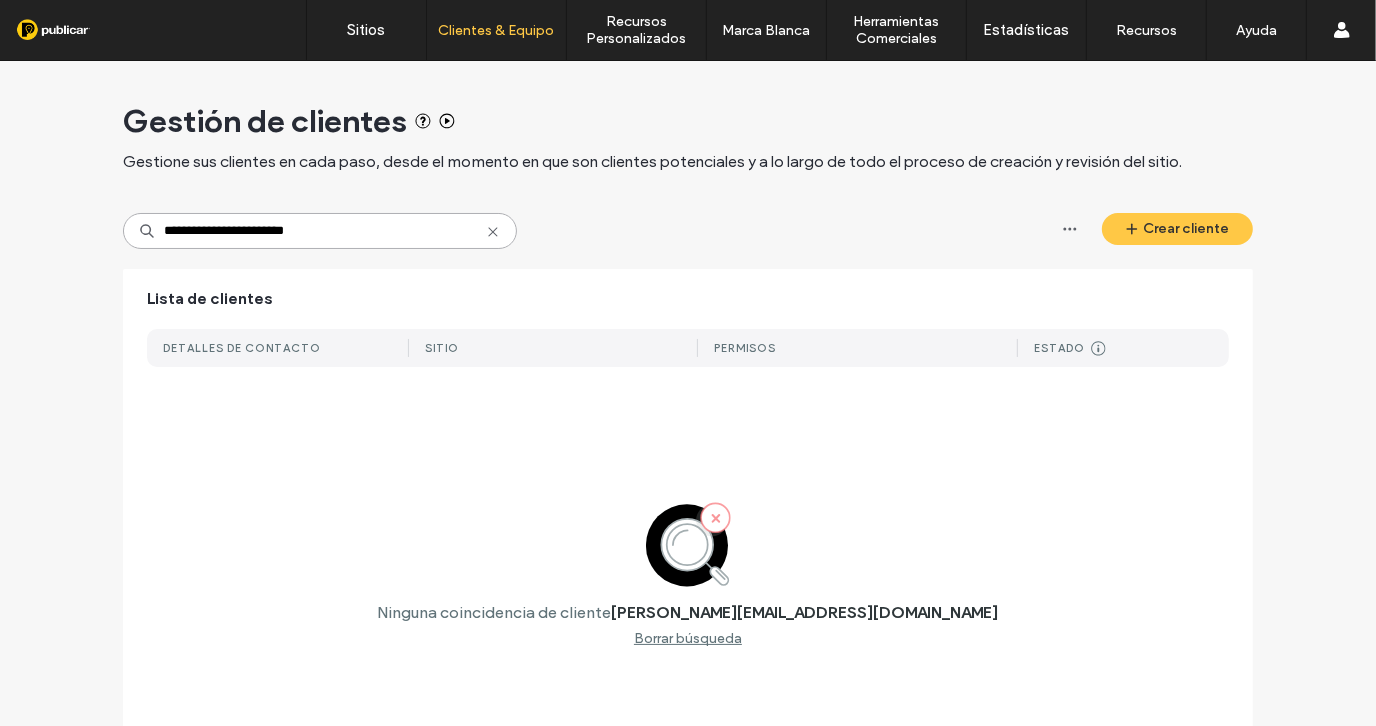 type 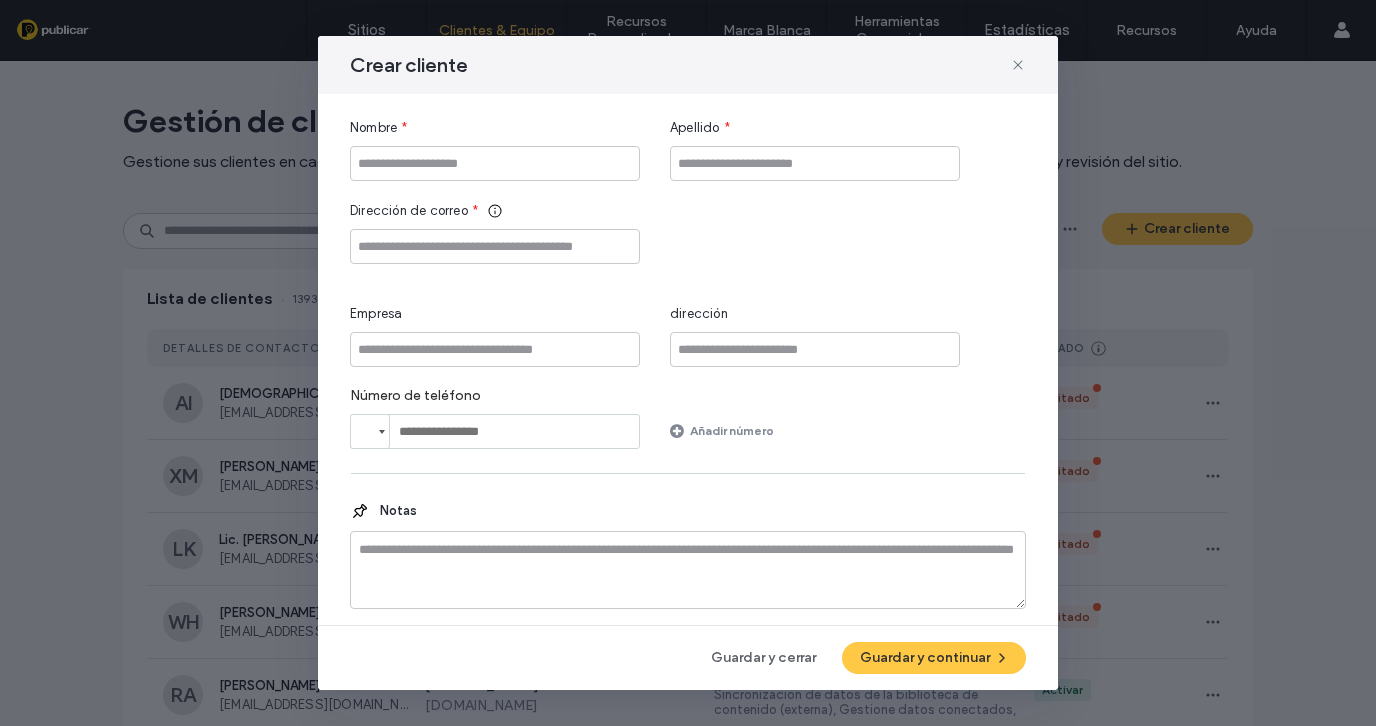 scroll, scrollTop: 0, scrollLeft: 0, axis: both 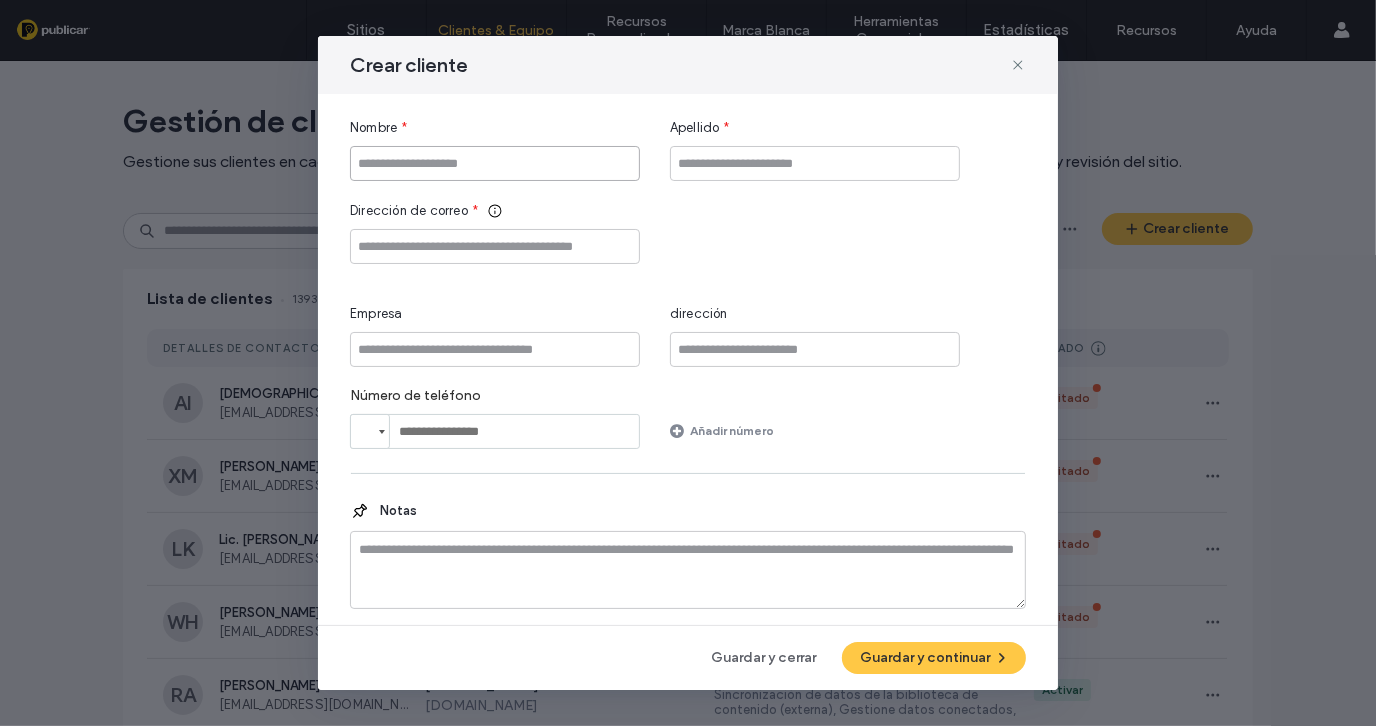 click at bounding box center [495, 163] 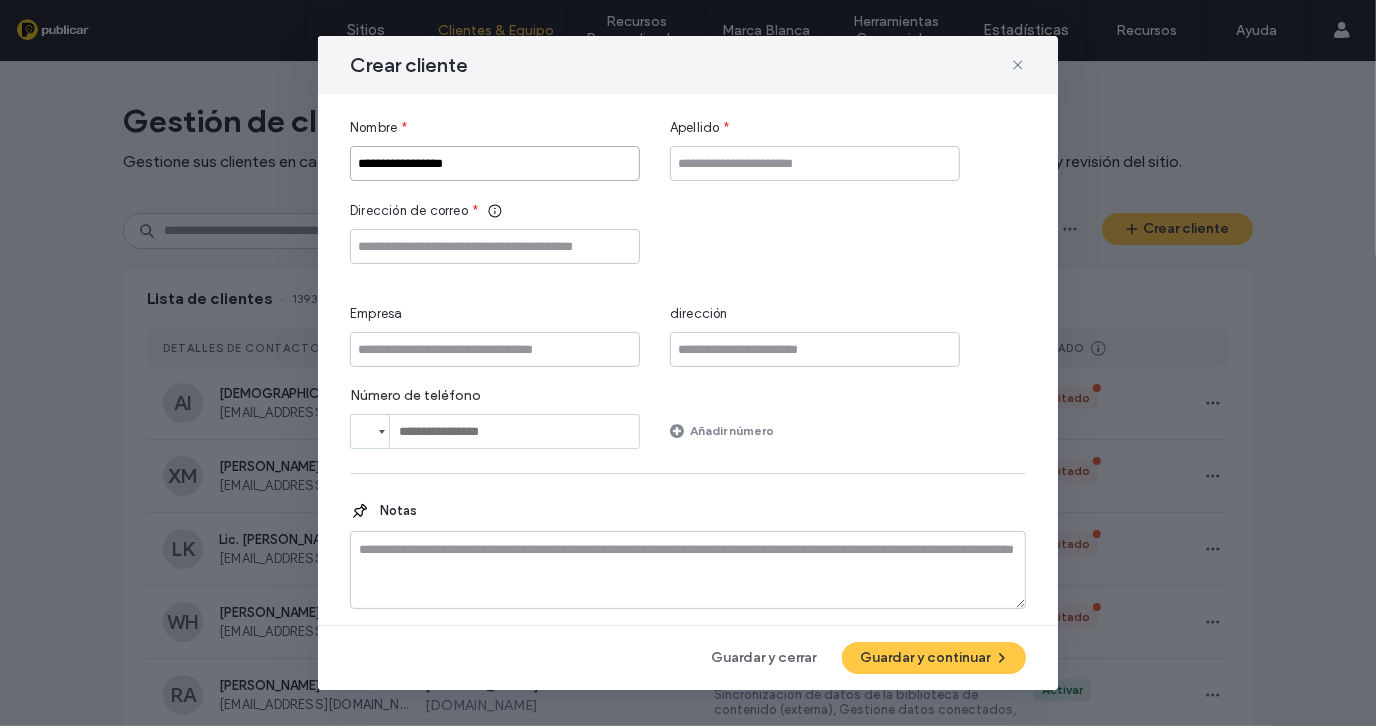 click on "**********" at bounding box center (495, 163) 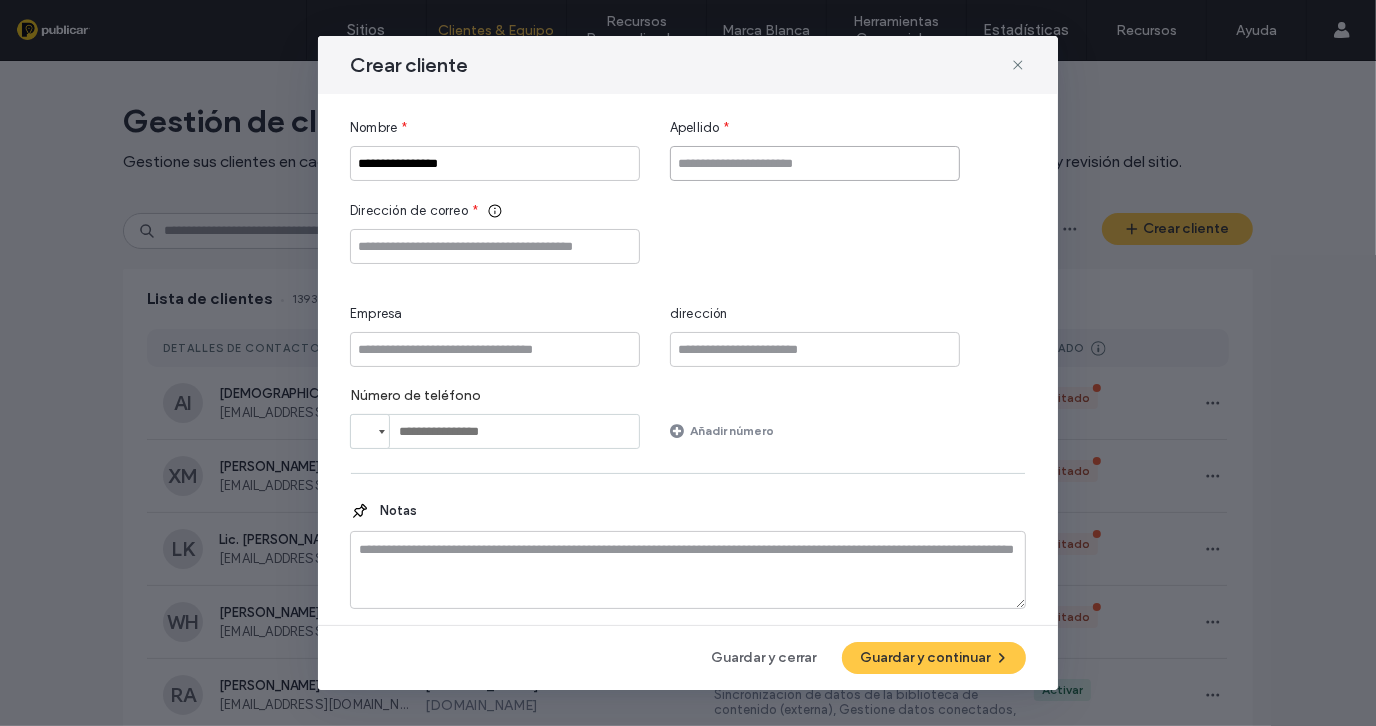 click at bounding box center (815, 163) 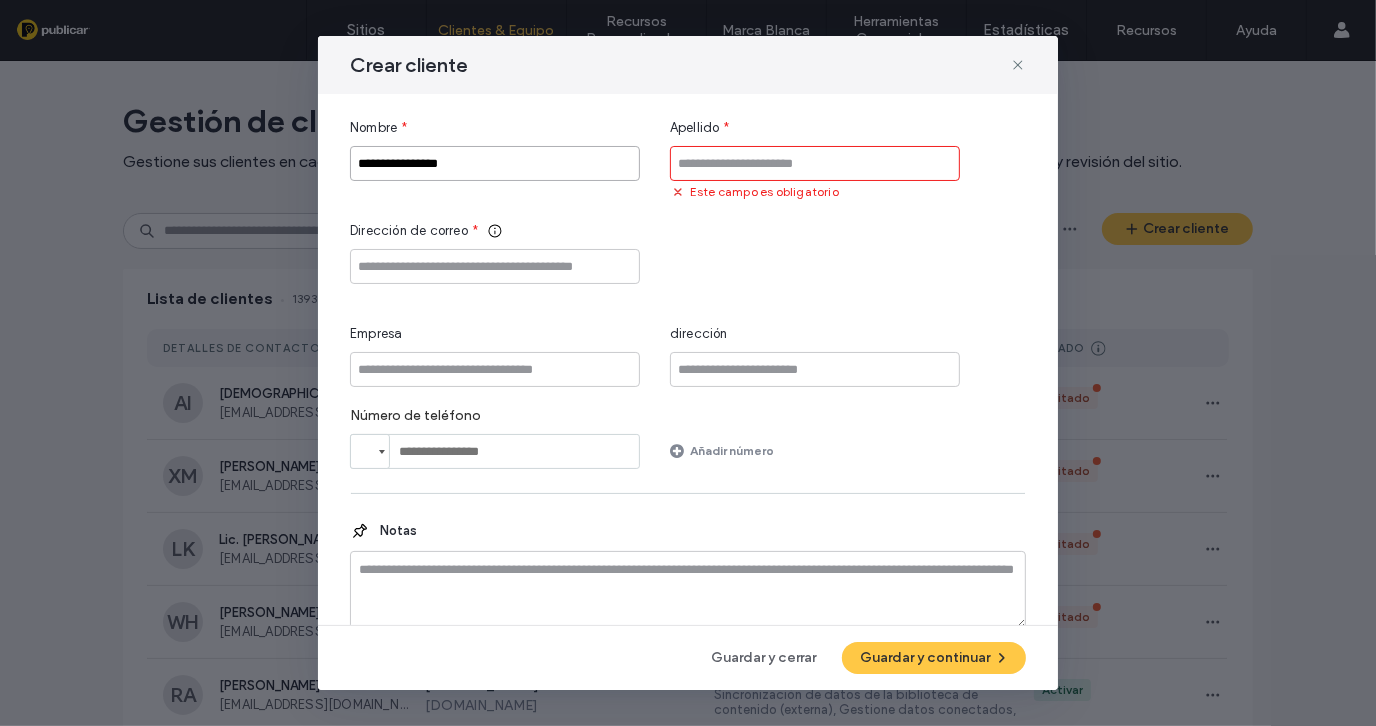 click on "**********" at bounding box center [495, 163] 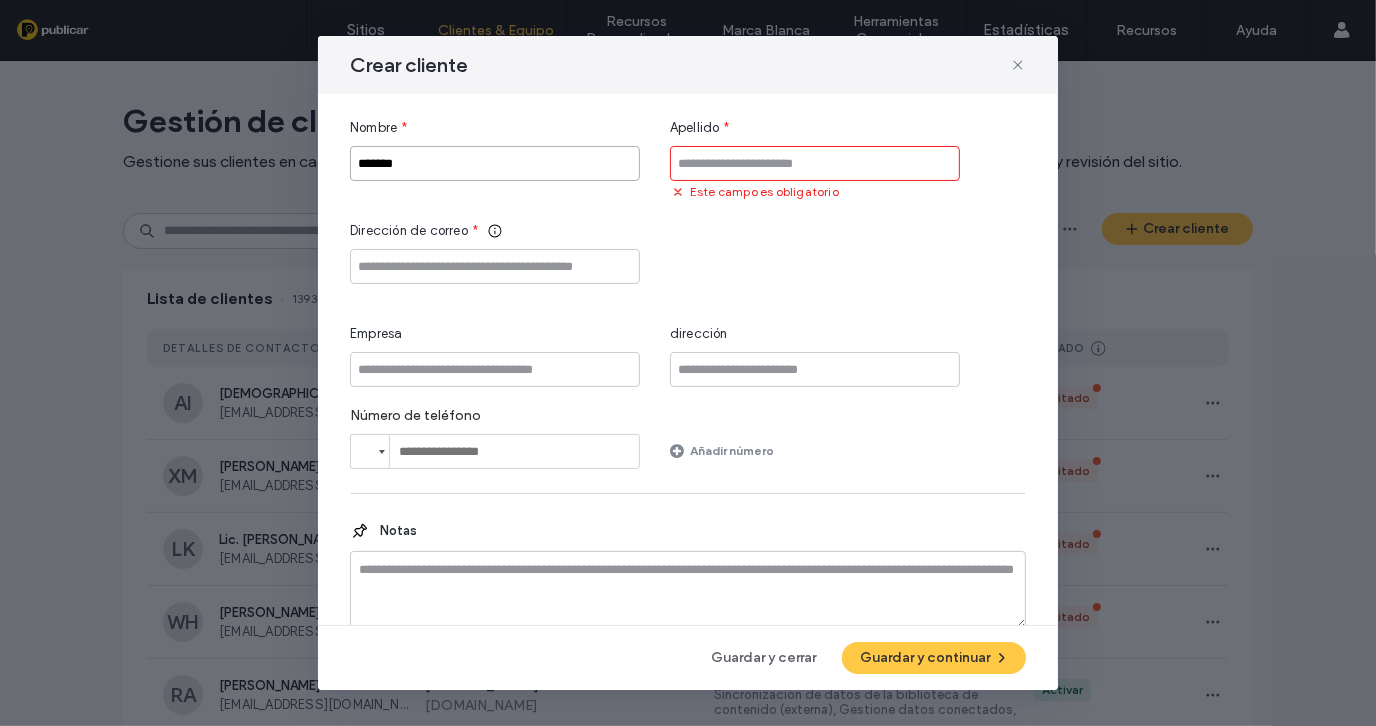 type on "*******" 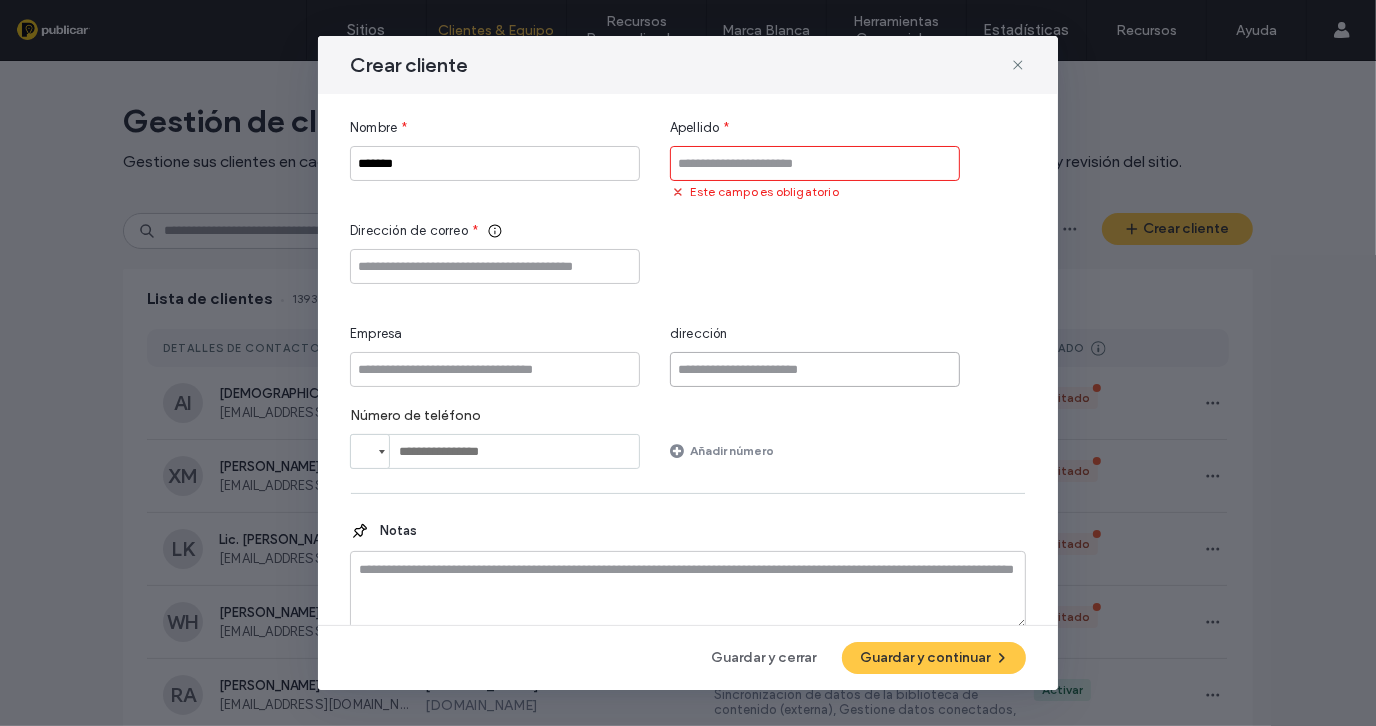 click at bounding box center (815, 369) 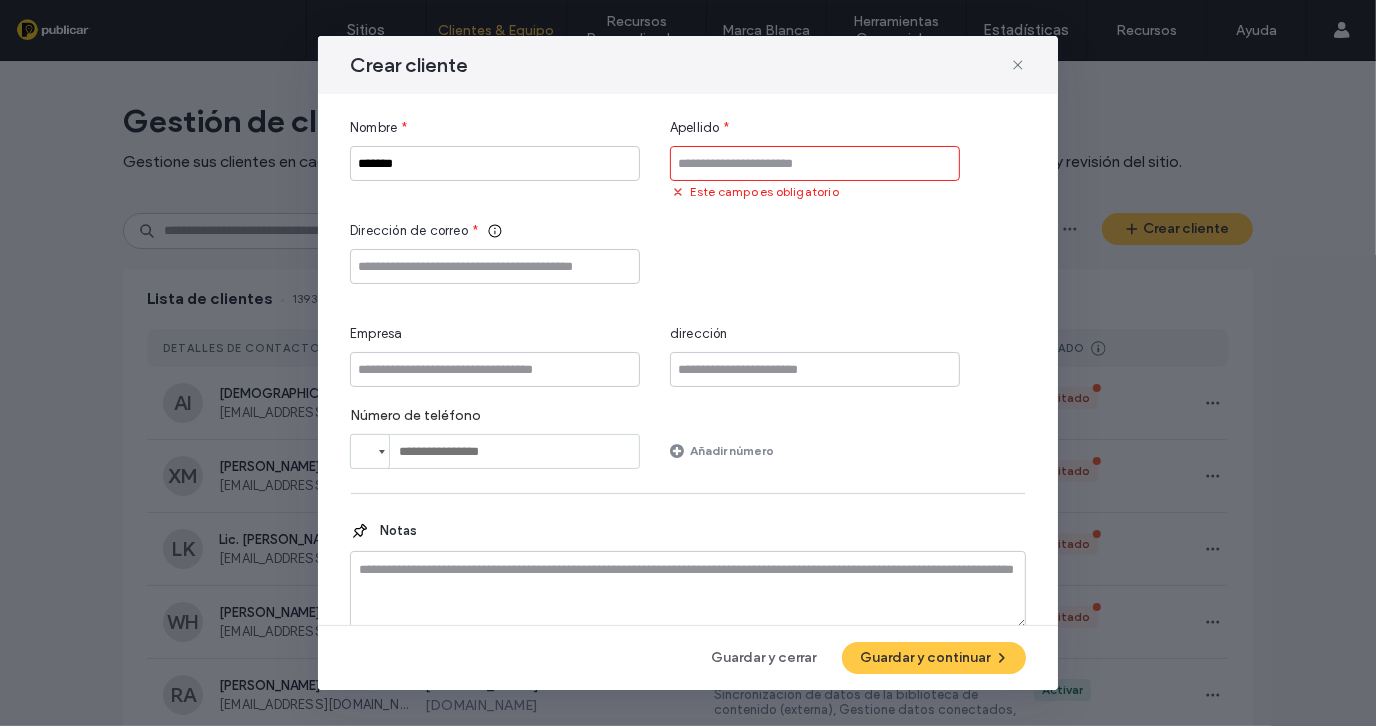 click at bounding box center (815, 163) 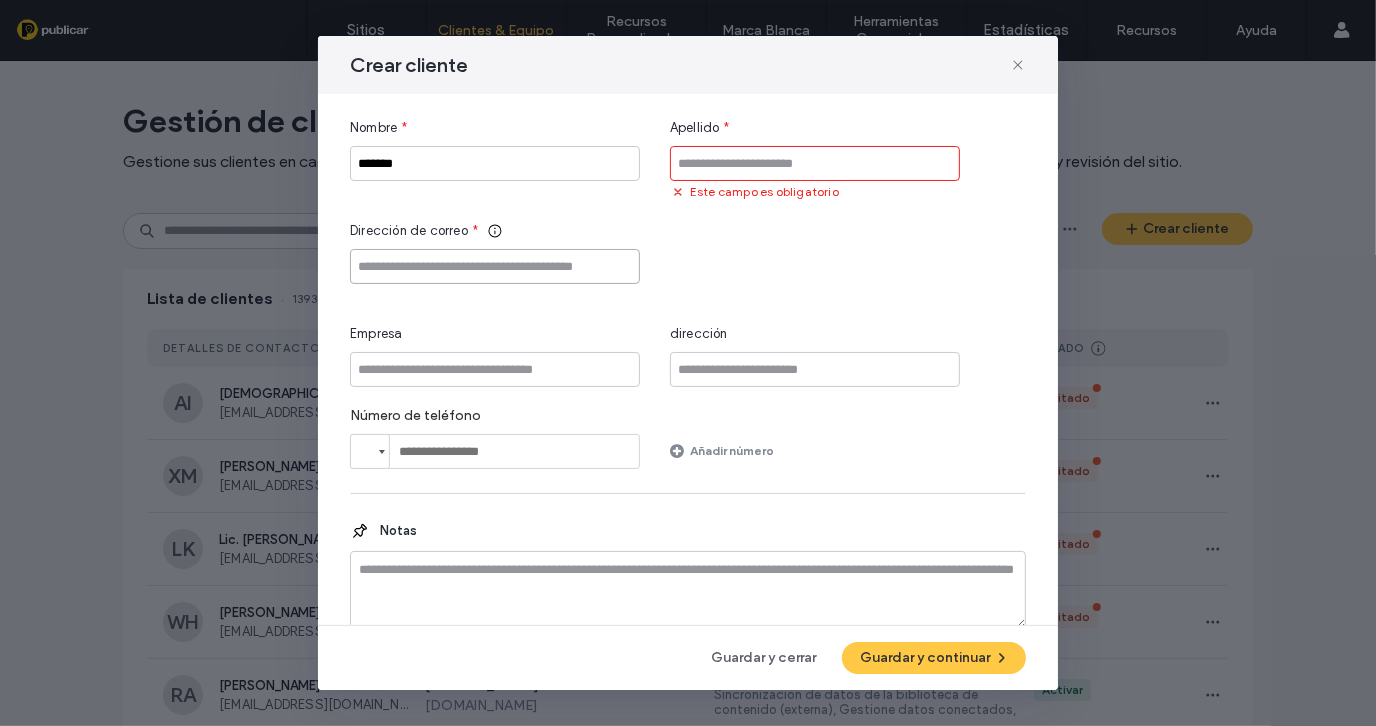 click at bounding box center [495, 266] 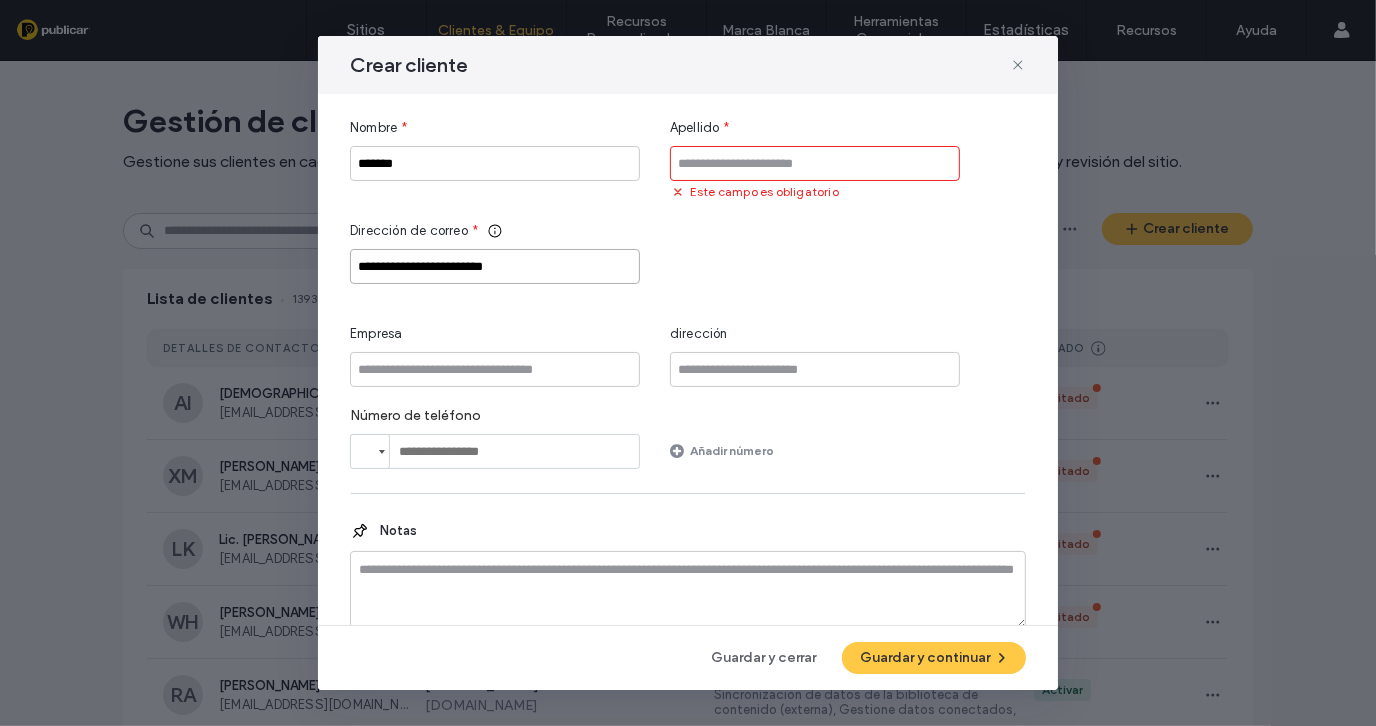 click on "**********" at bounding box center [495, 266] 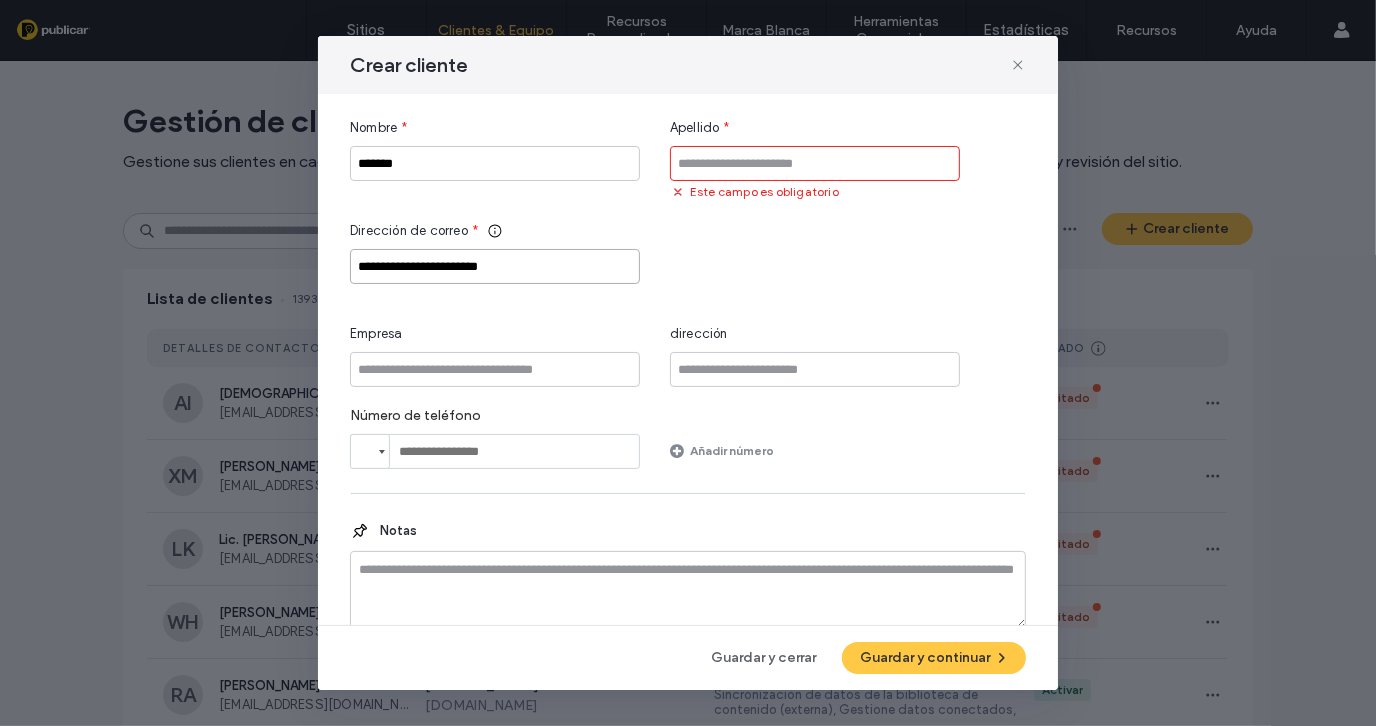 type on "**********" 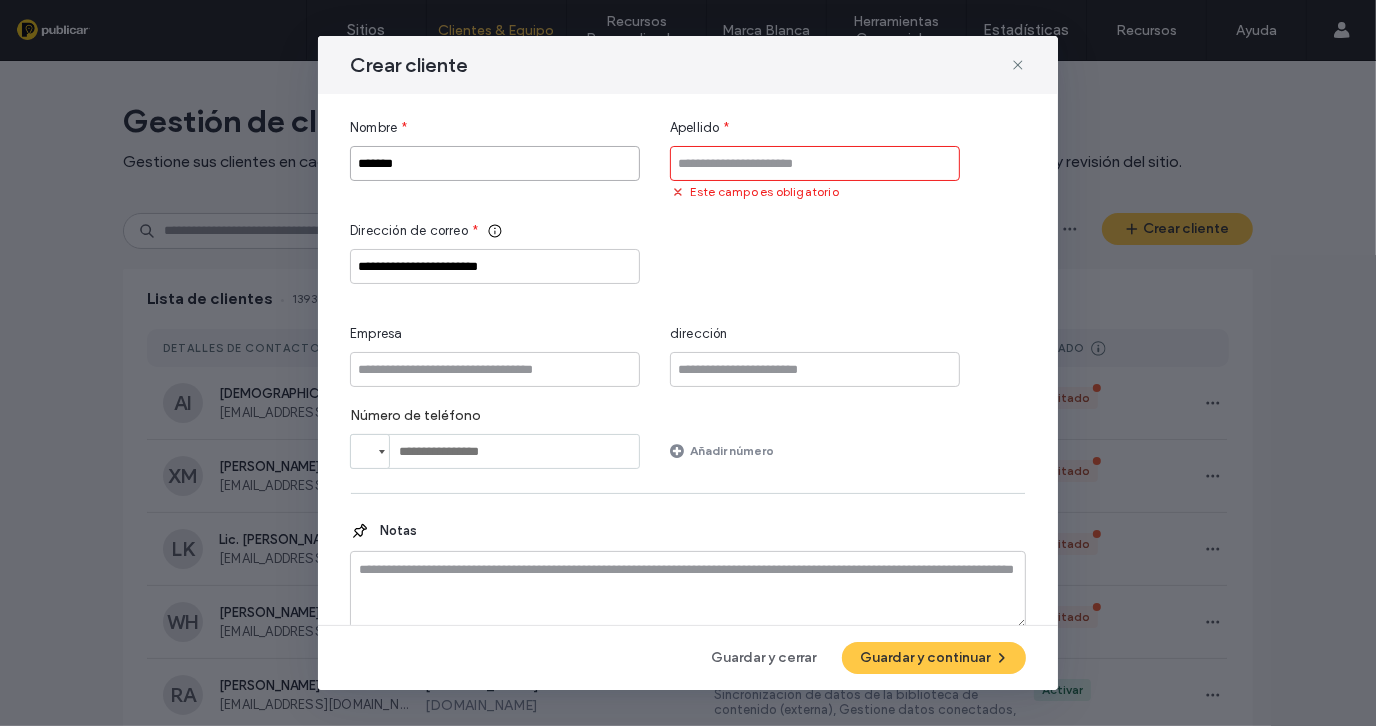 click on "*******" at bounding box center (495, 163) 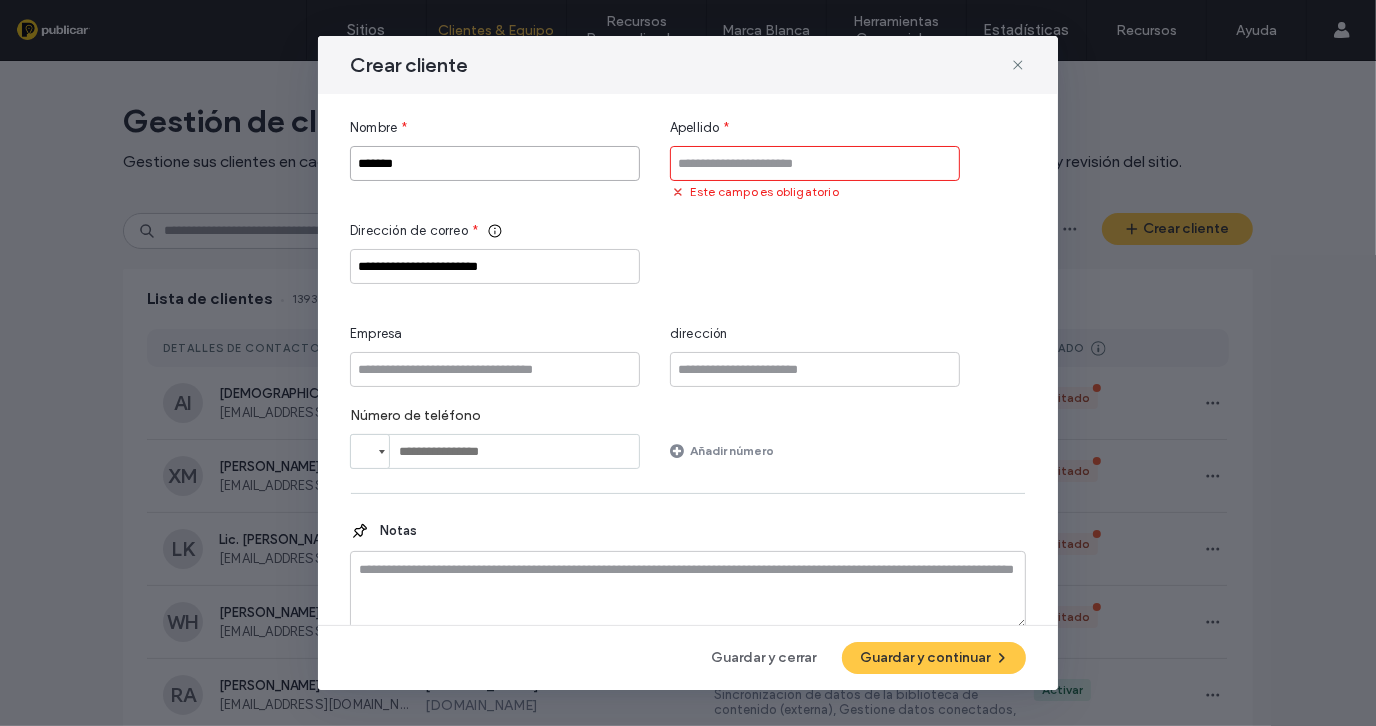 type on "*******" 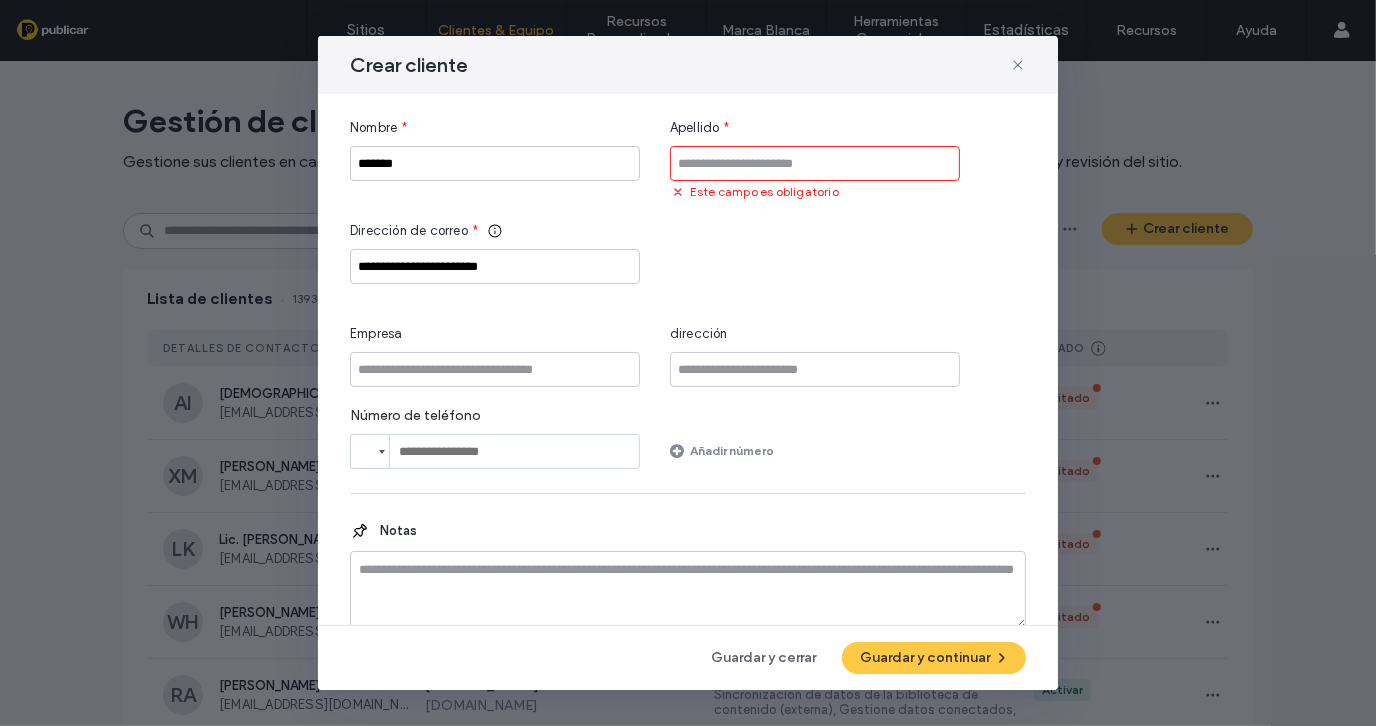 click at bounding box center [815, 163] 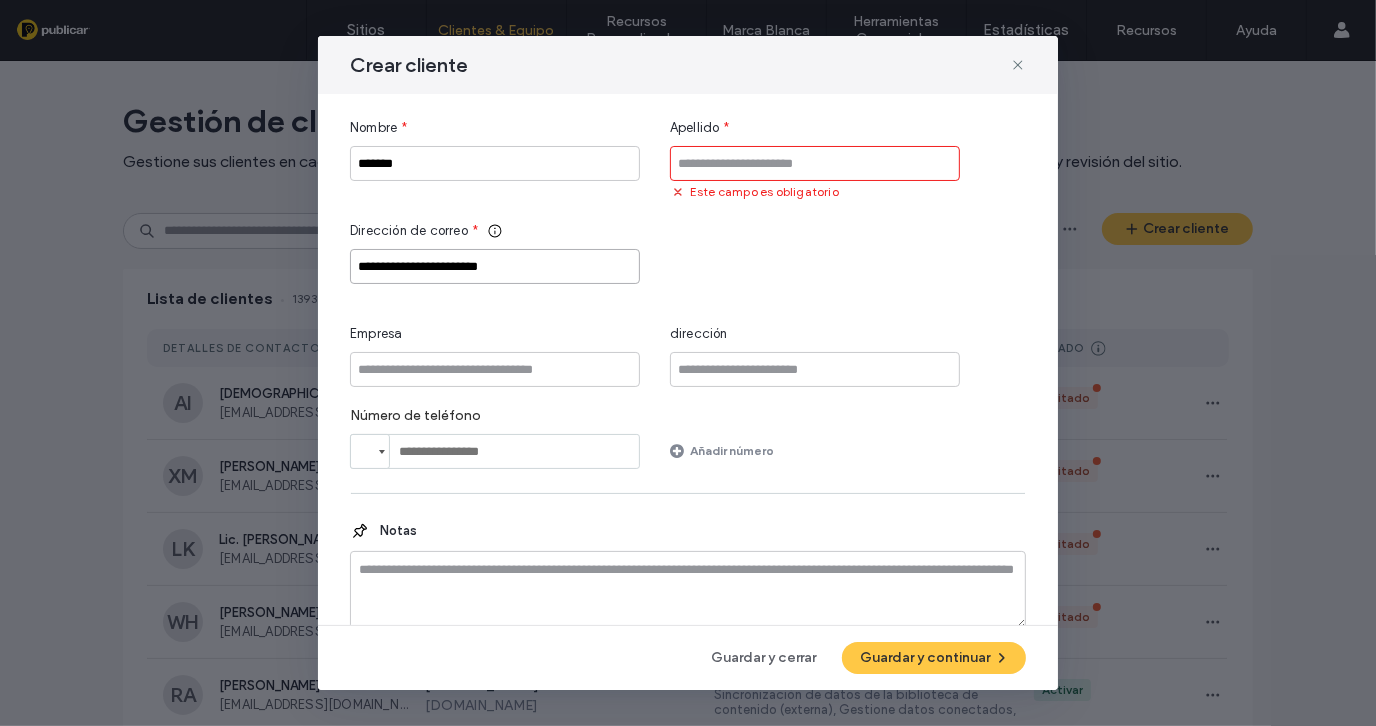 drag, startPoint x: 416, startPoint y: 266, endPoint x: 499, endPoint y: 265, distance: 83.00603 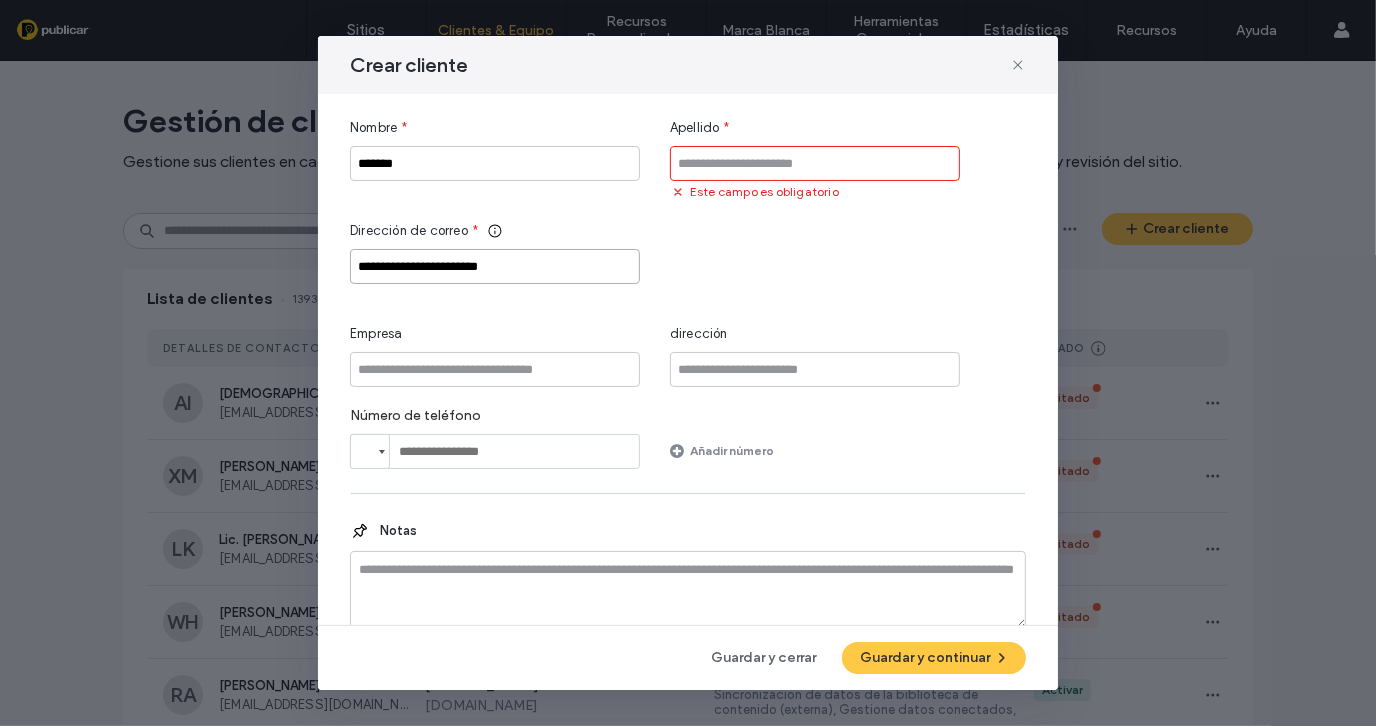 click on "**********" at bounding box center [495, 266] 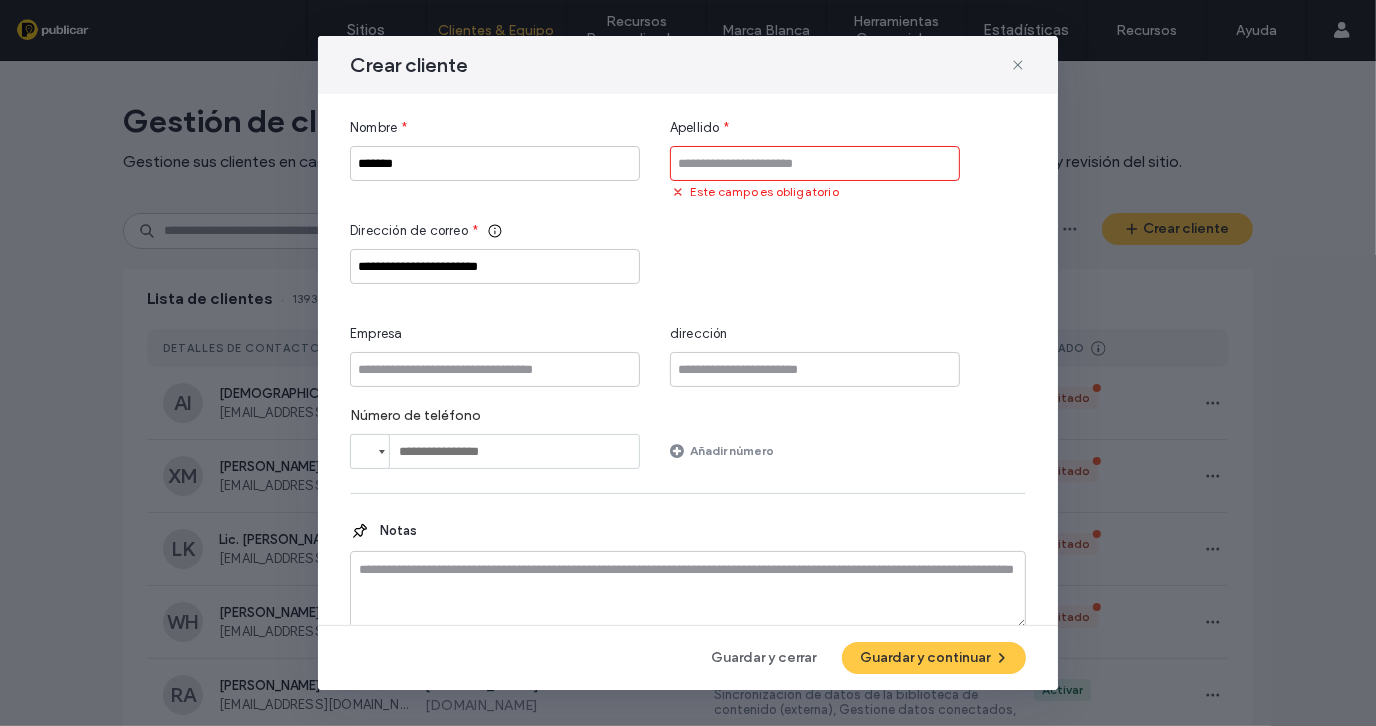 click at bounding box center [815, 163] 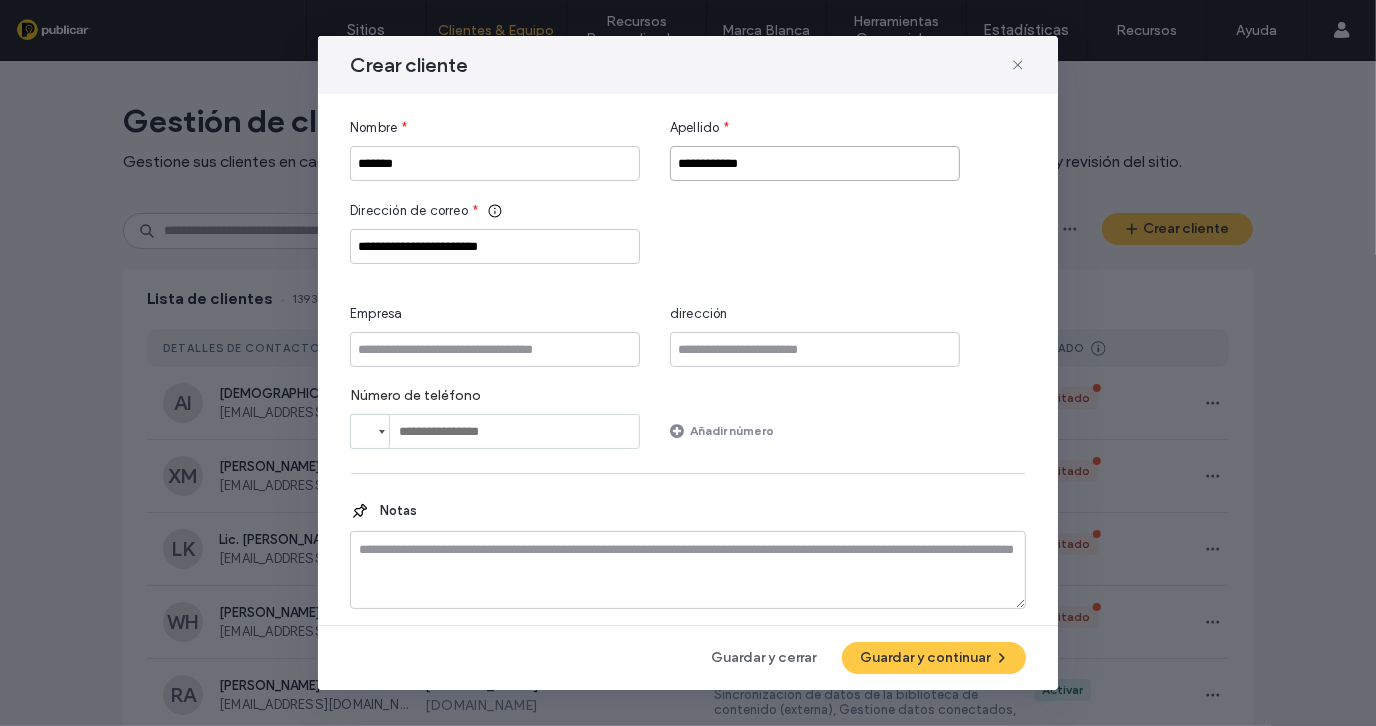 type on "**********" 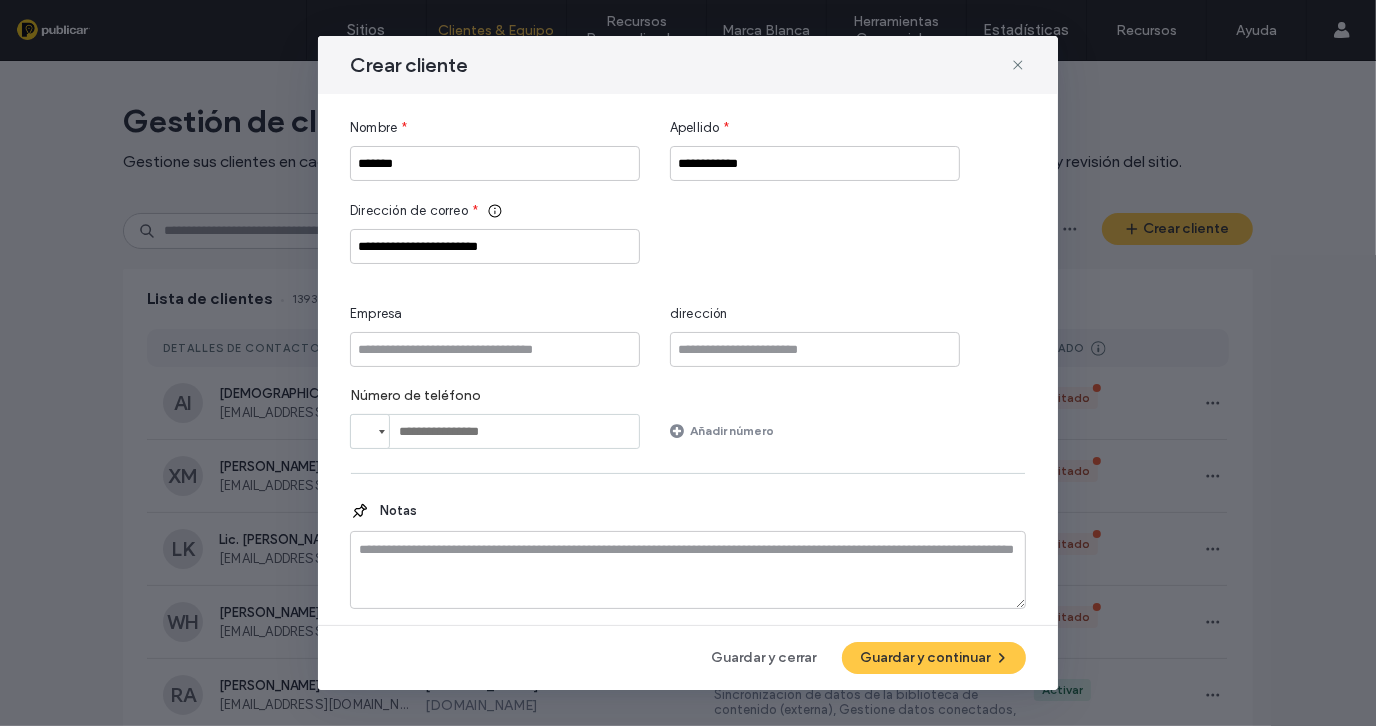 click on "**********" at bounding box center (688, 232) 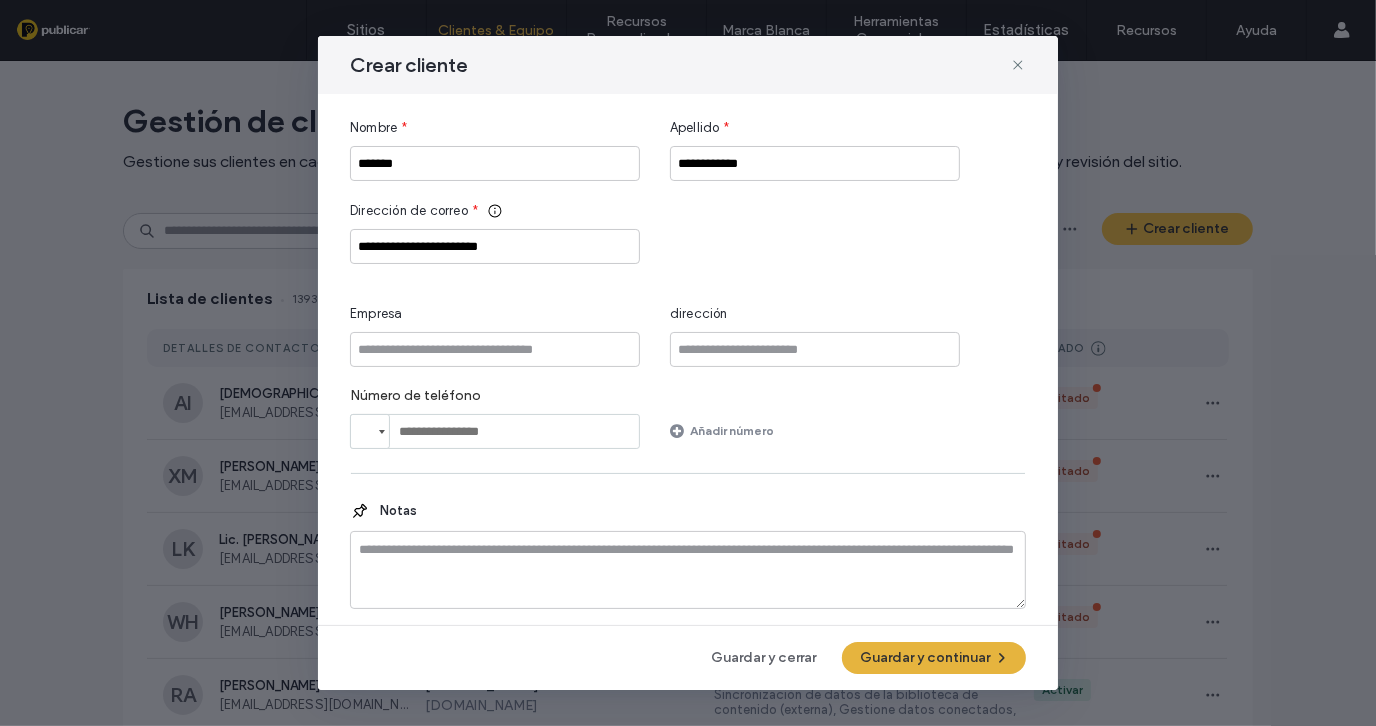 click on "Guardar y continuar" at bounding box center [934, 658] 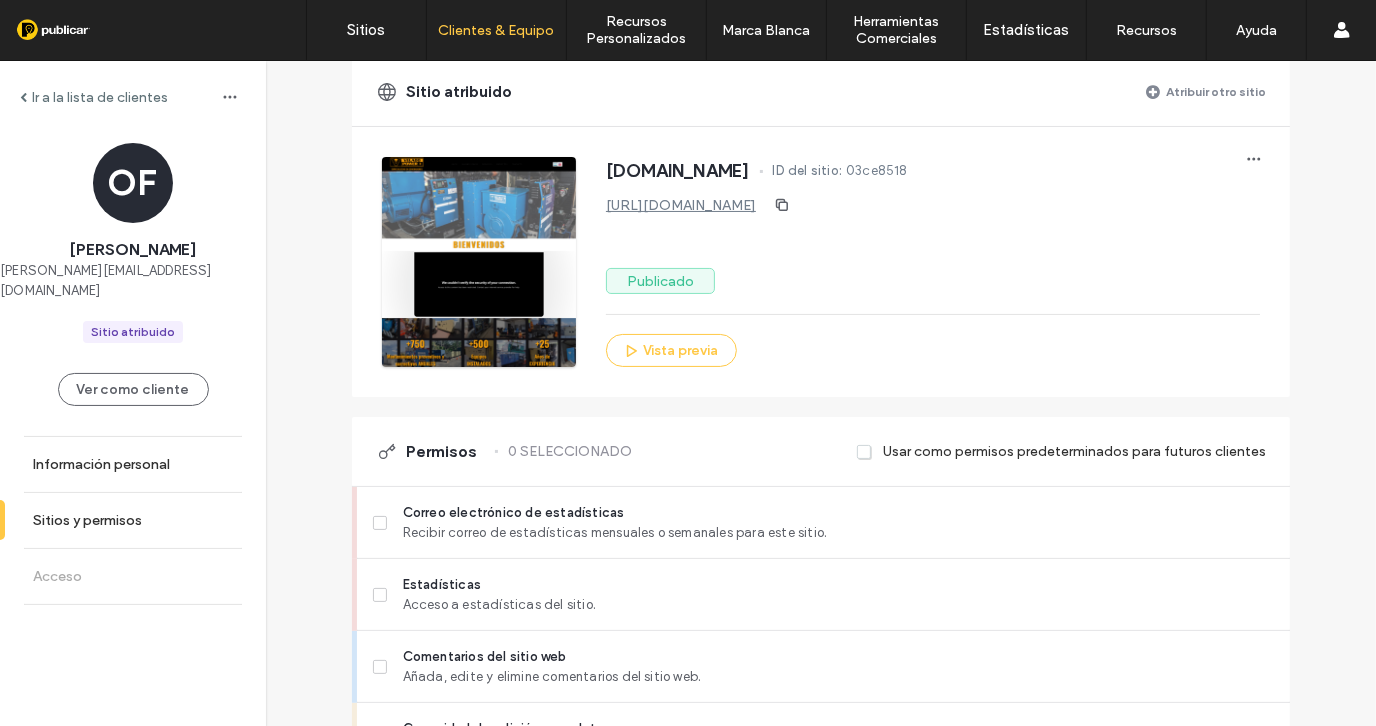 scroll, scrollTop: 399, scrollLeft: 0, axis: vertical 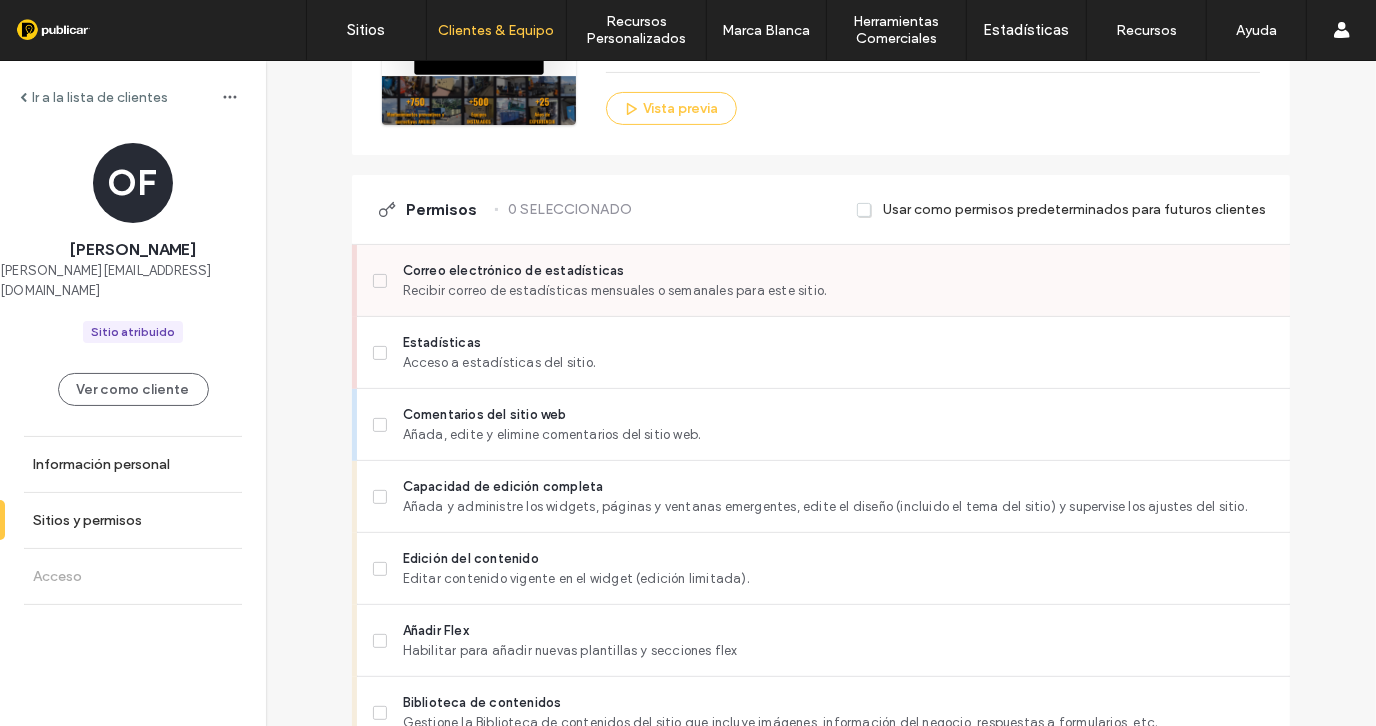 click 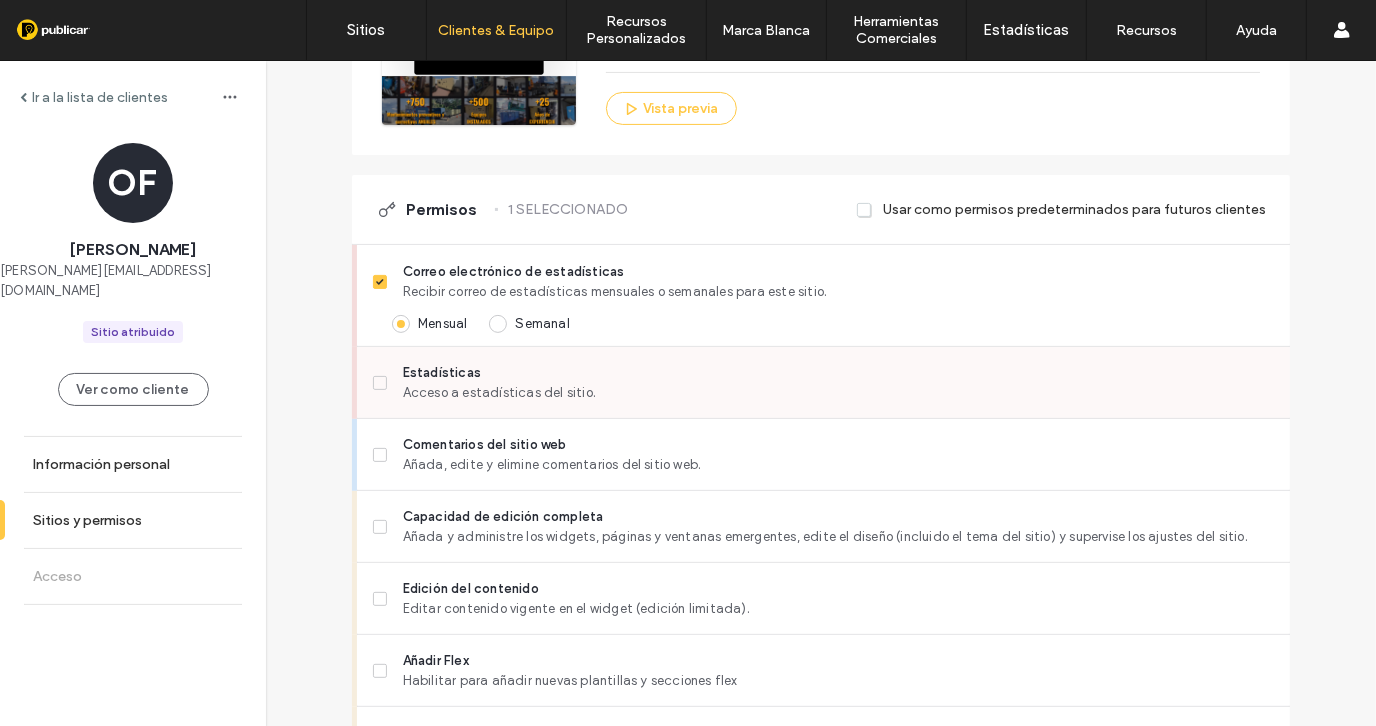 scroll, scrollTop: 600, scrollLeft: 0, axis: vertical 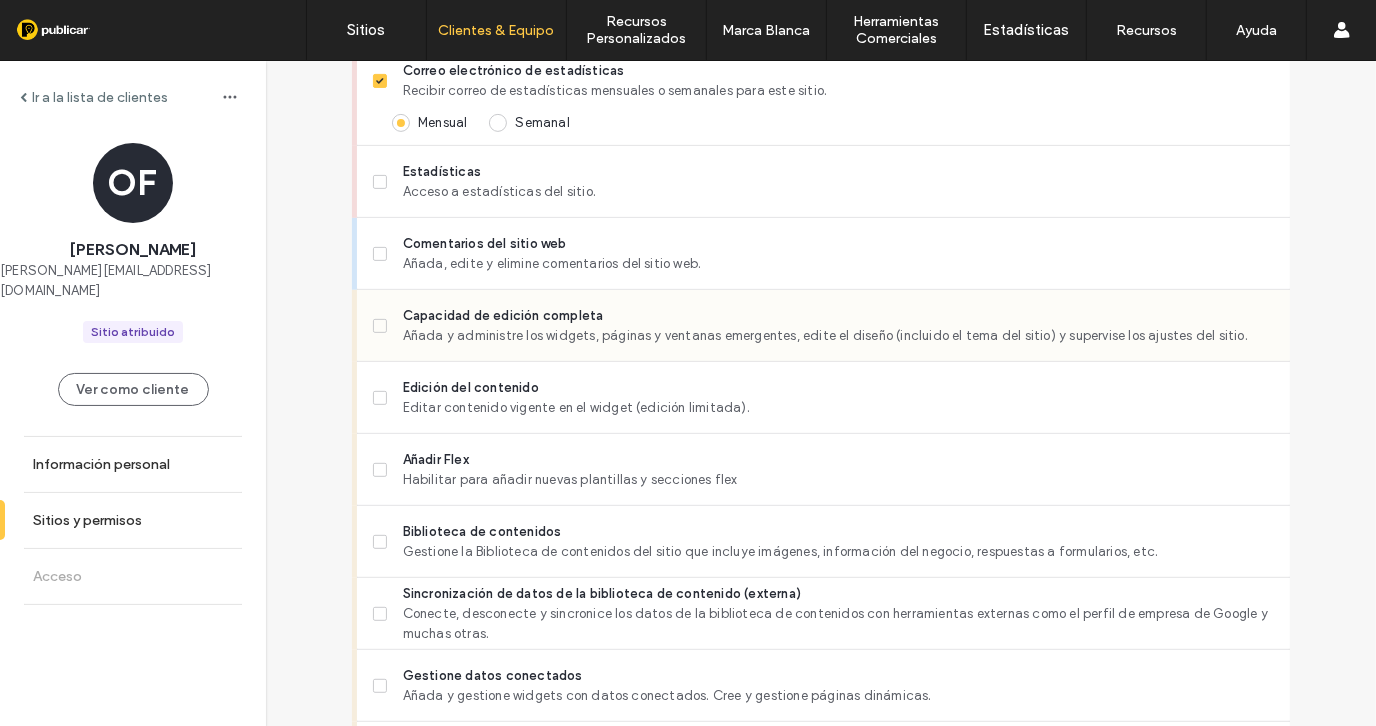 click 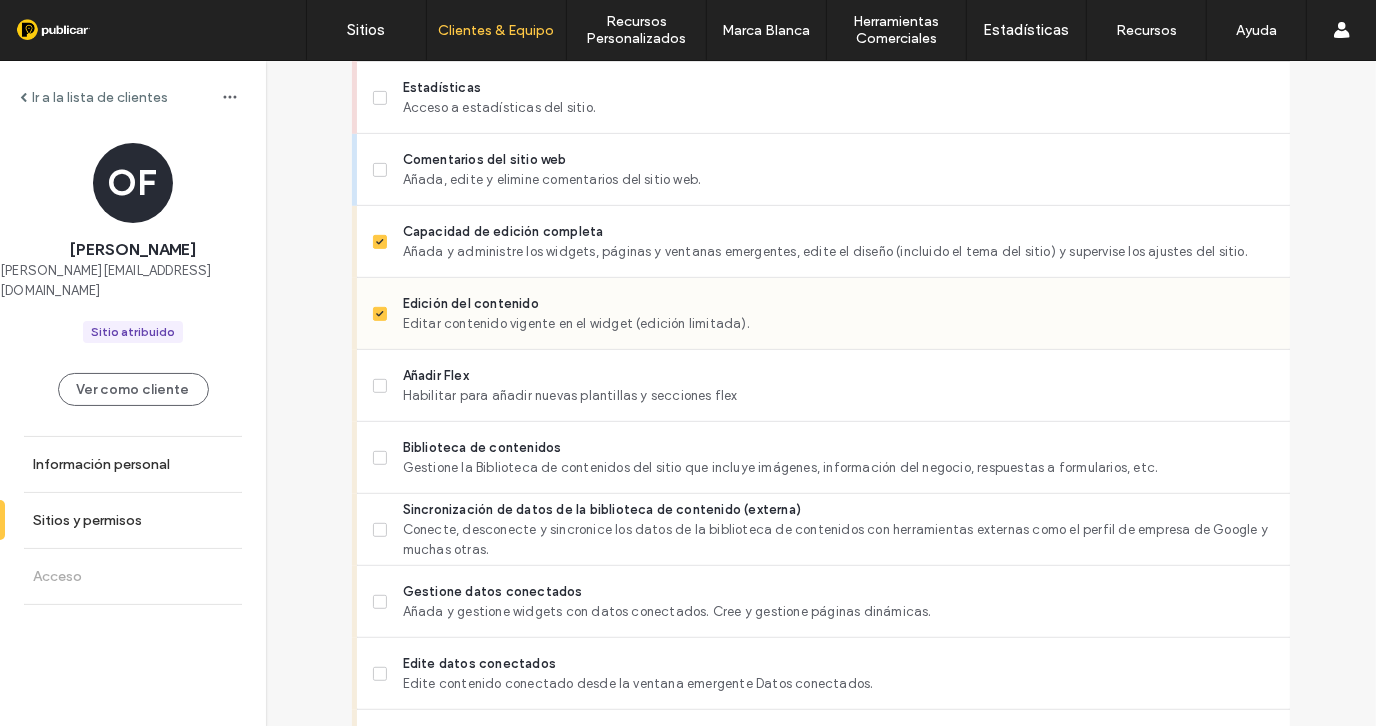 scroll, scrollTop: 800, scrollLeft: 0, axis: vertical 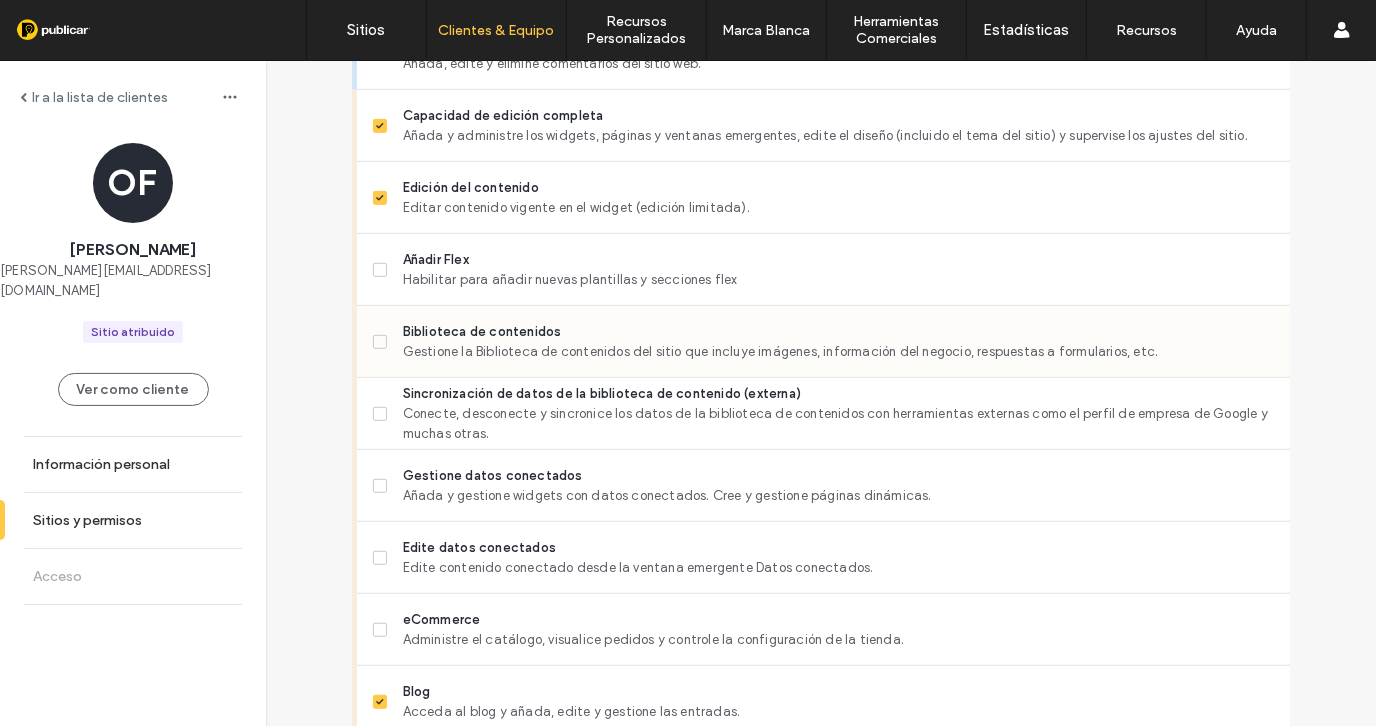 click on "Biblioteca de contenidos Gestione la Biblioteca de contenidos del sitio que incluye imágenes, información del negocio, respuestas a formularios, etc." at bounding box center (823, 342) 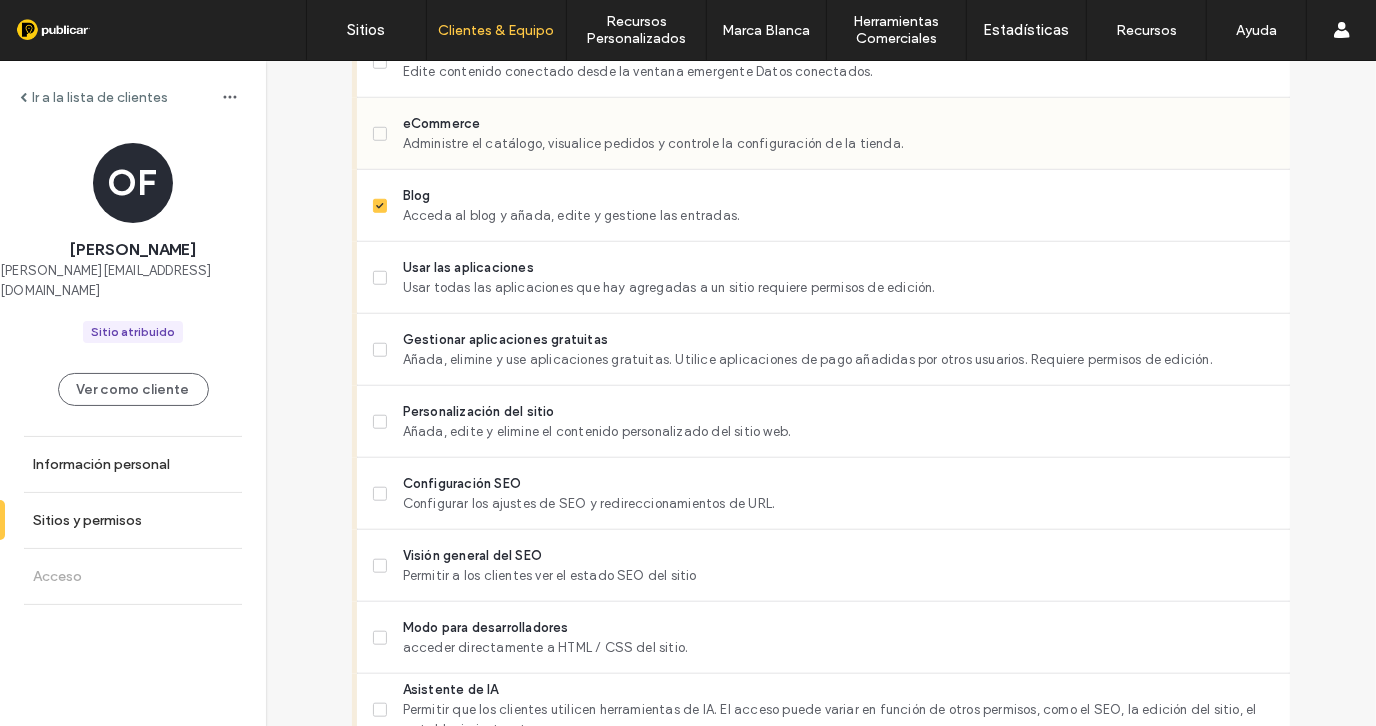 scroll, scrollTop: 1300, scrollLeft: 0, axis: vertical 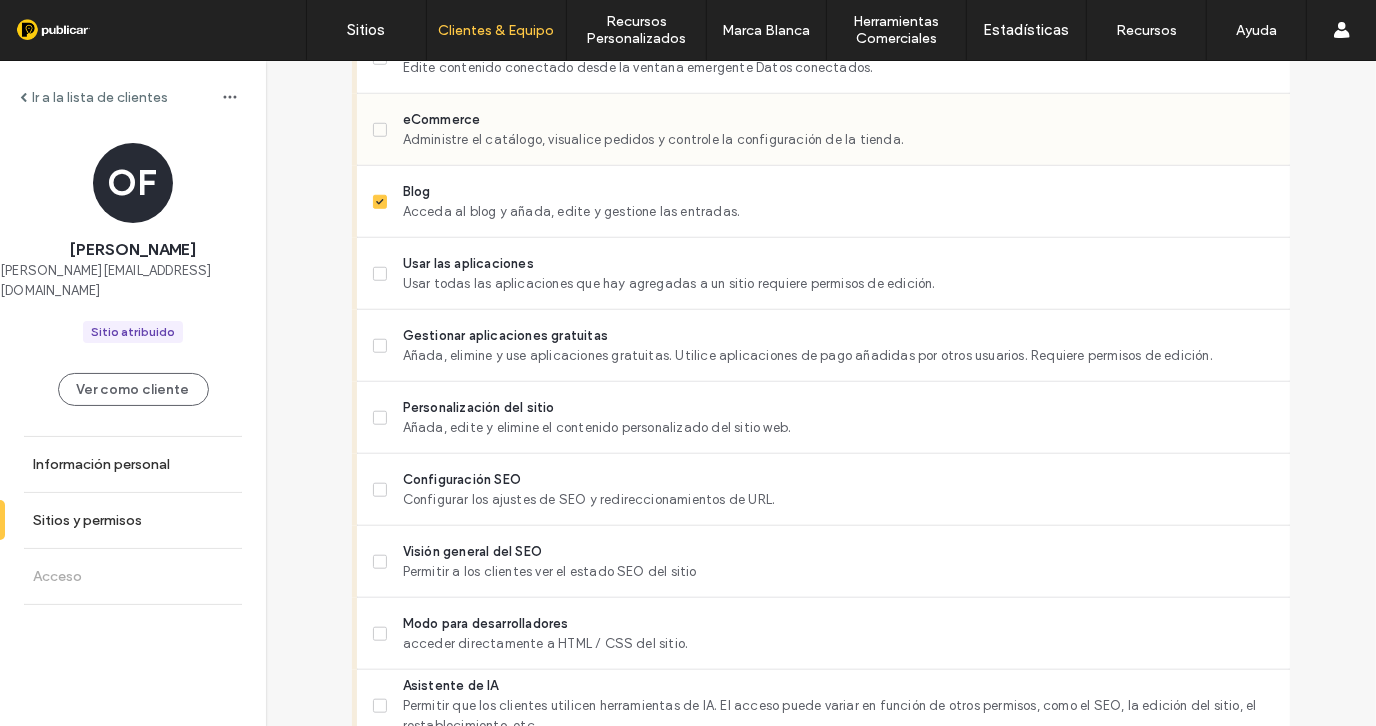 click 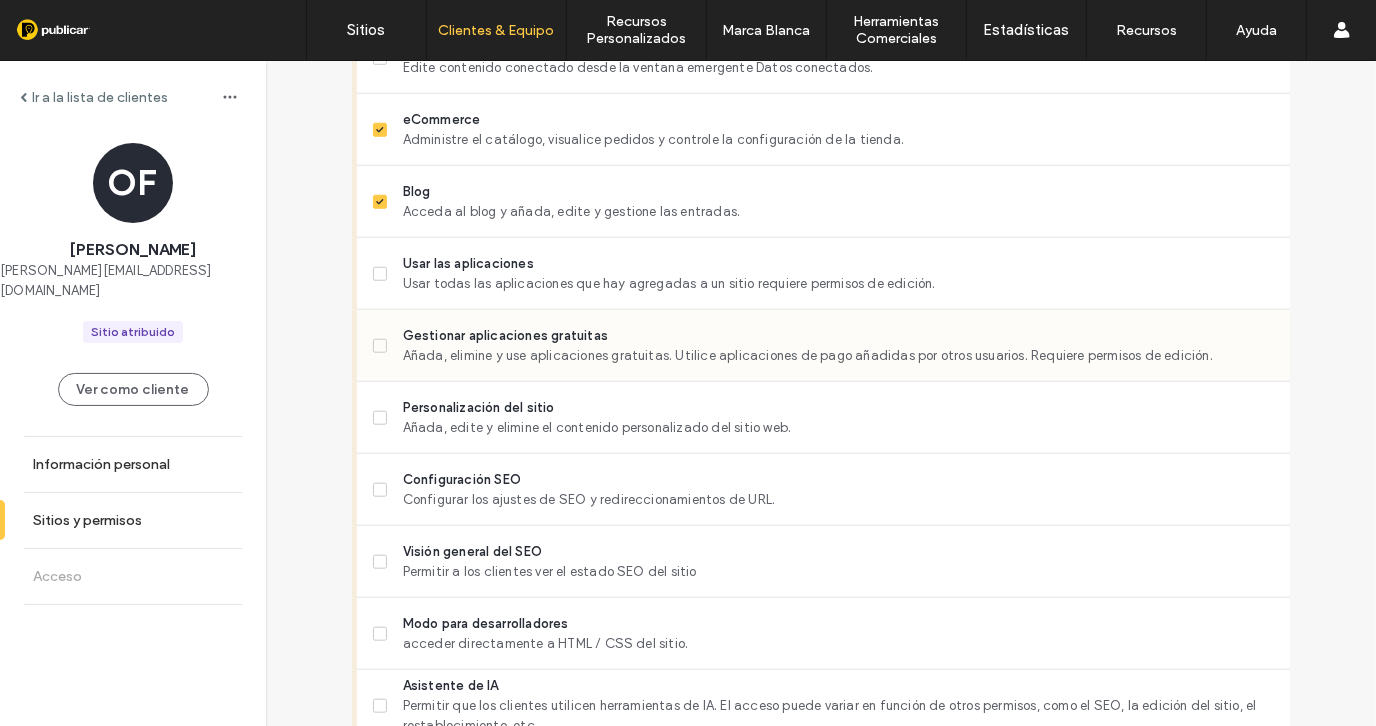 scroll, scrollTop: 1399, scrollLeft: 0, axis: vertical 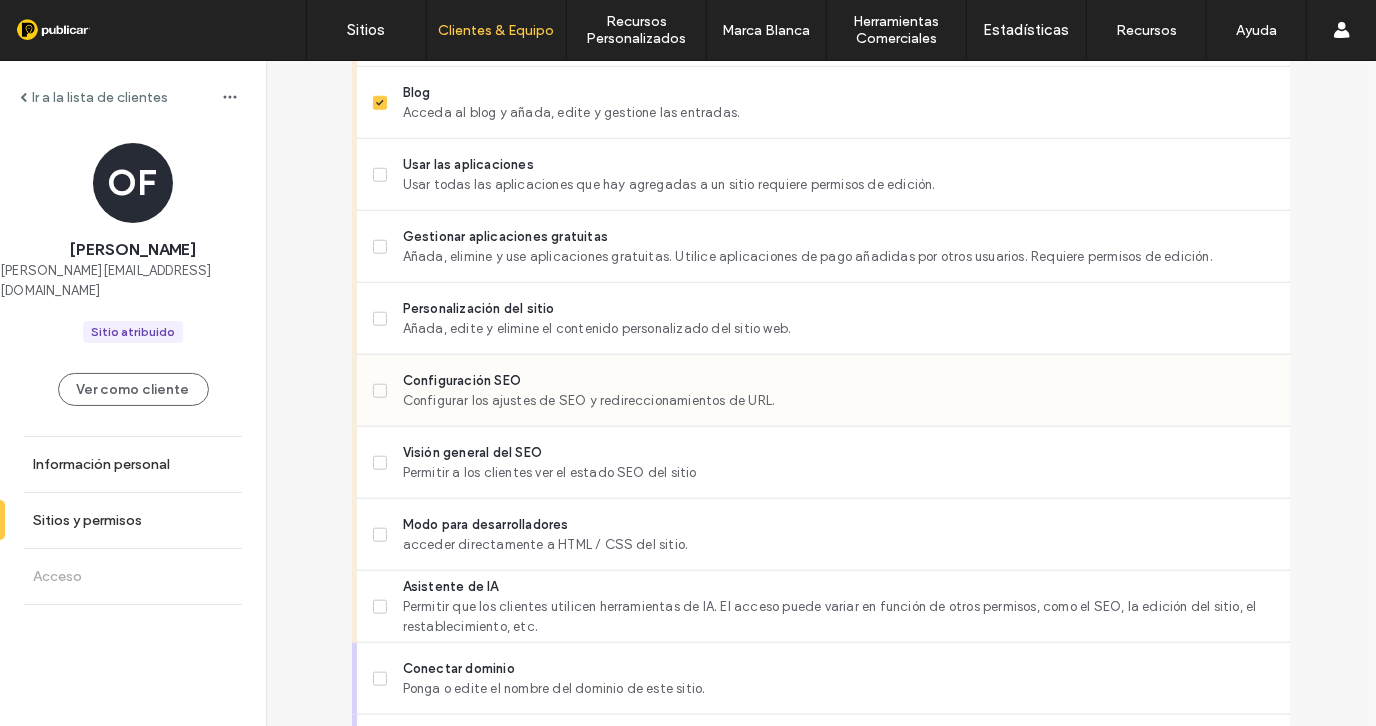 drag, startPoint x: 395, startPoint y: 387, endPoint x: 378, endPoint y: 421, distance: 38.013157 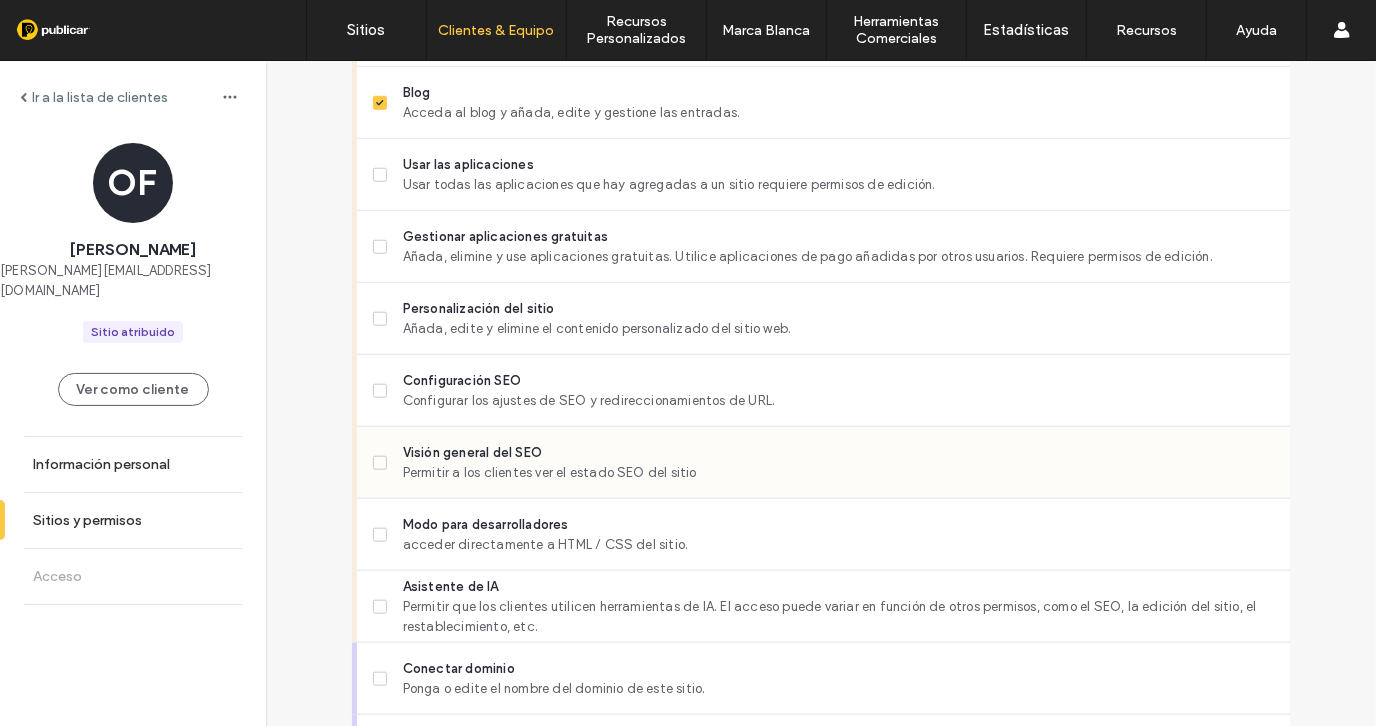 click on "Visión general del SEO Permitir a los clientes ver el estado SEO del sitio" at bounding box center [823, 463] 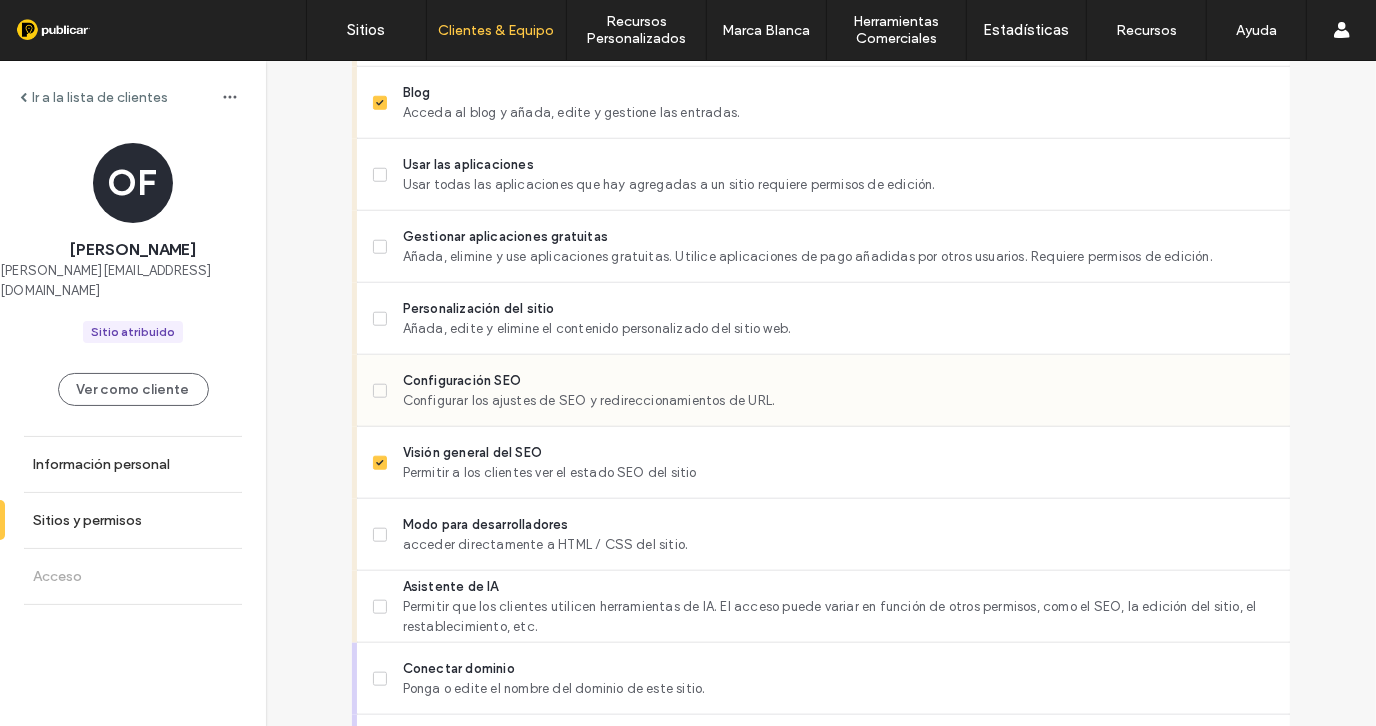 click on "Configuración SEO Configurar los ajustes de SEO y redireccionamientos de URL." at bounding box center [823, 391] 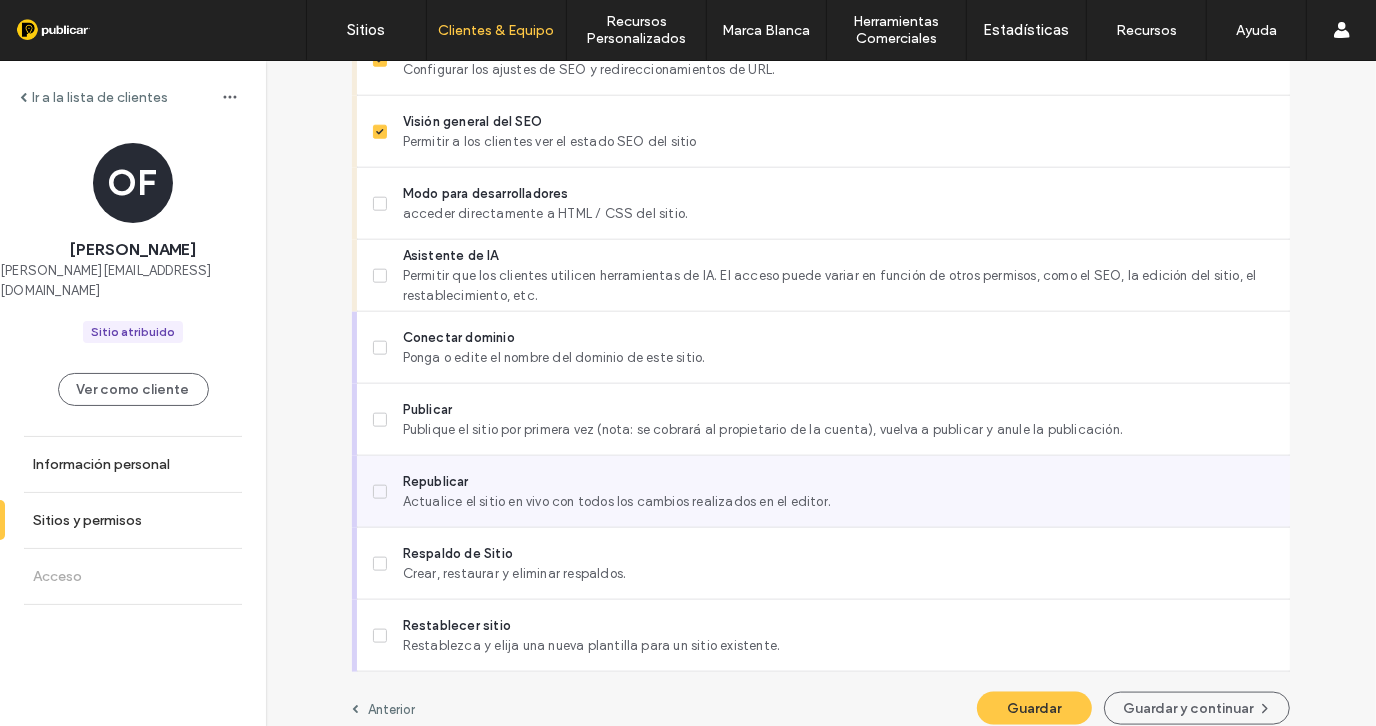 scroll, scrollTop: 1747, scrollLeft: 0, axis: vertical 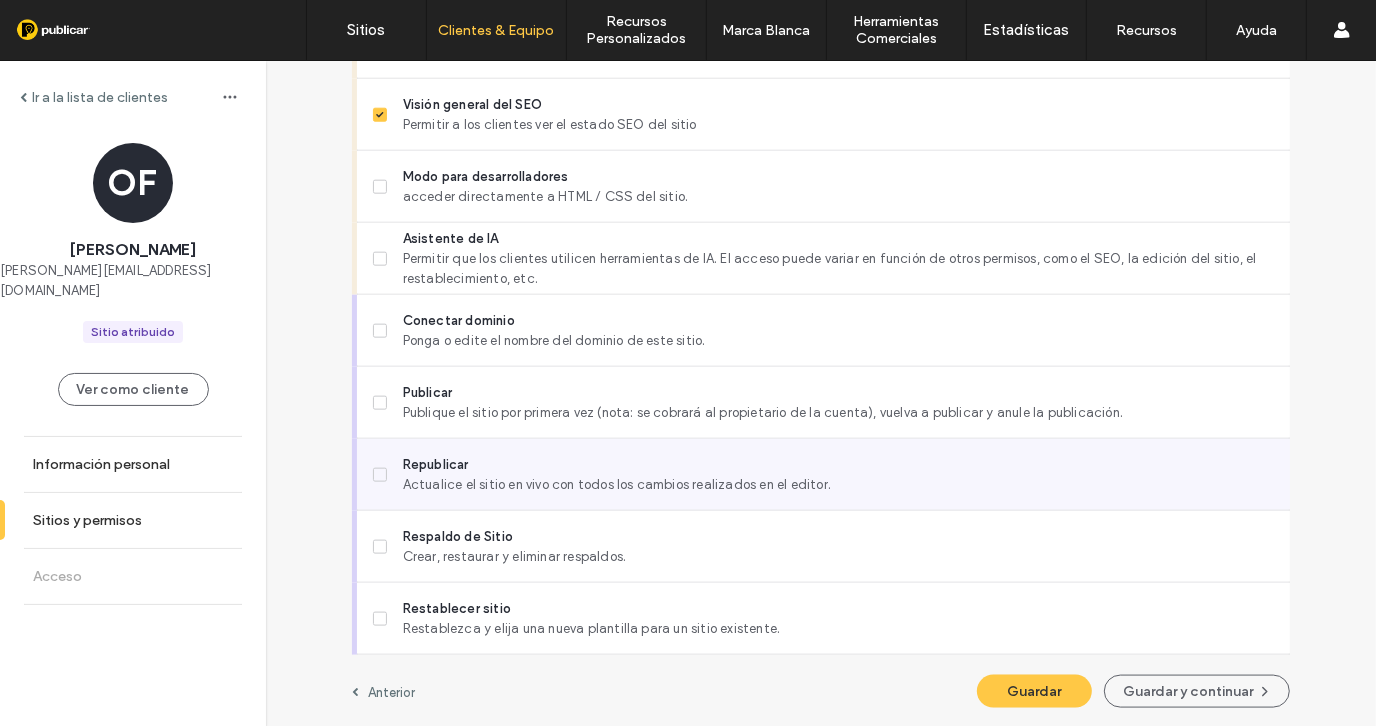 click 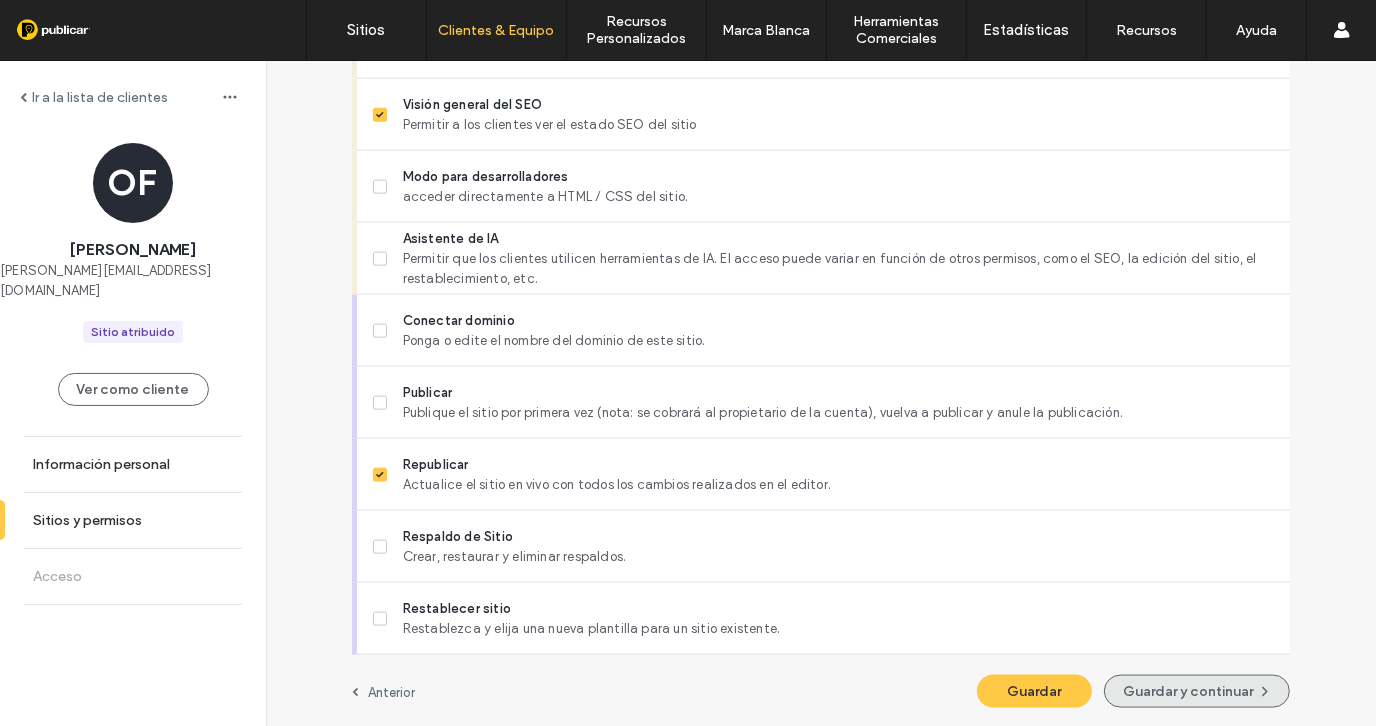 click on "Guardar y continuar" at bounding box center (1197, 691) 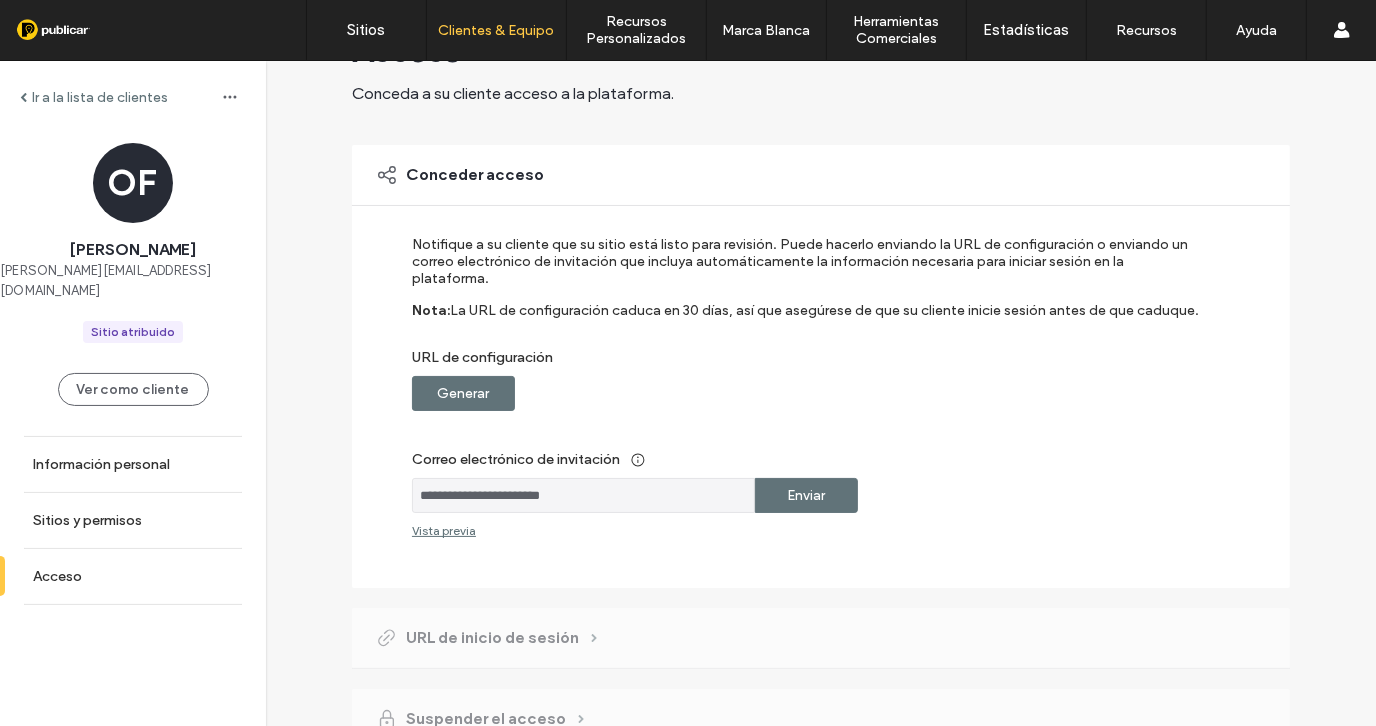 scroll, scrollTop: 100, scrollLeft: 0, axis: vertical 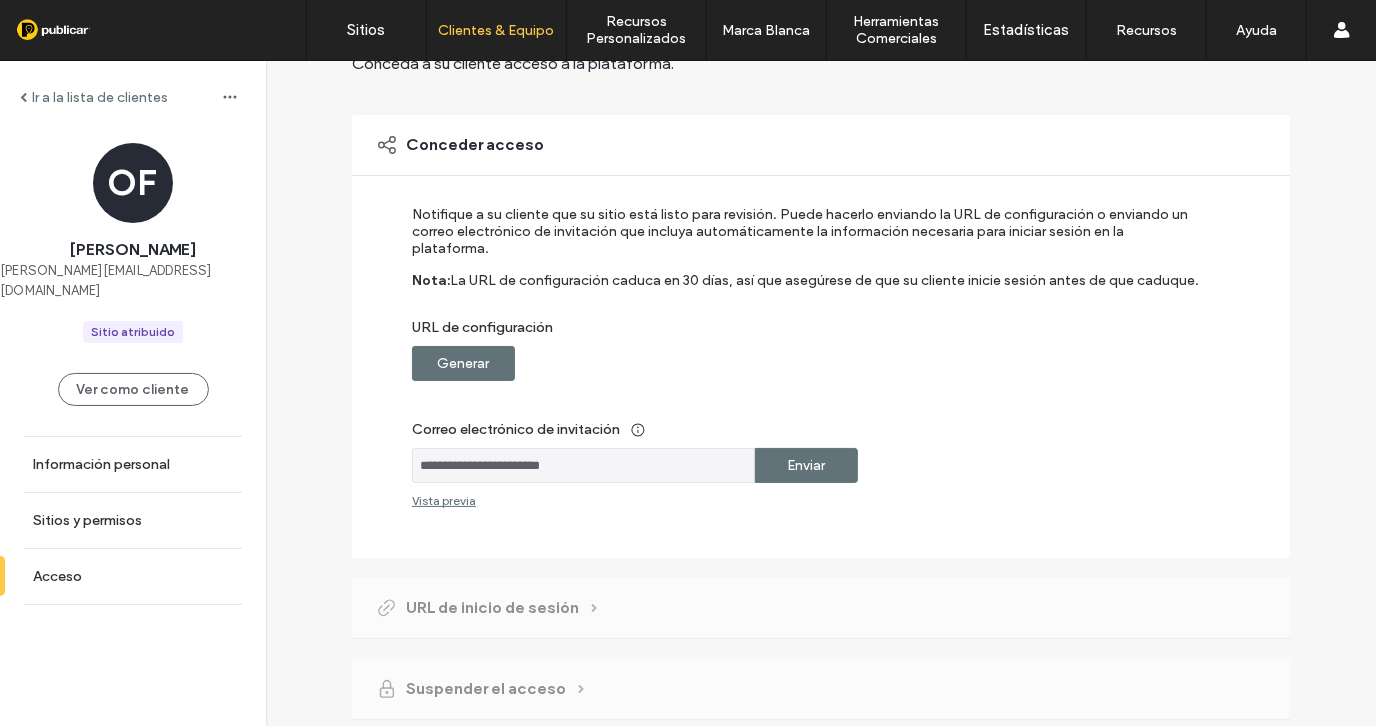 click on "Generar" at bounding box center (464, 363) 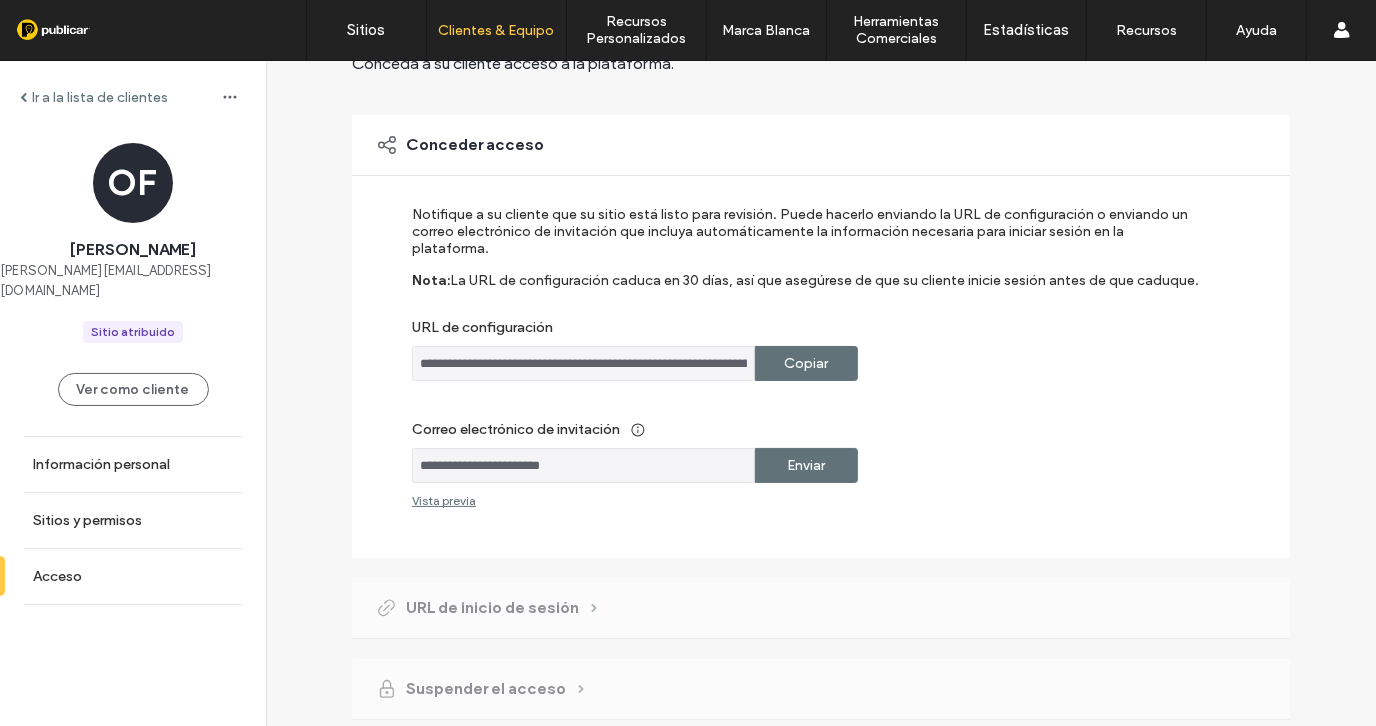 click on "Copiar" at bounding box center [807, 363] 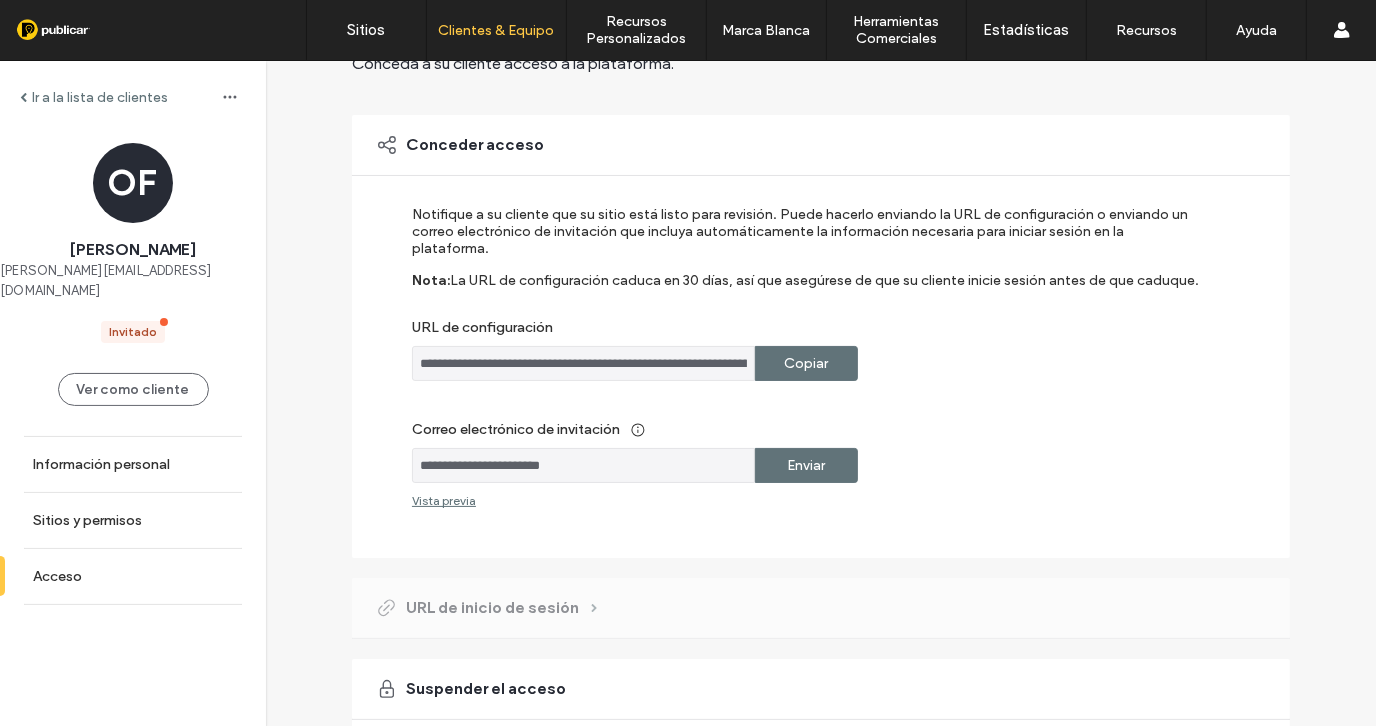 click on "La URL de configuración caduca en 30 días, así que asegúrese de que su cliente inicie sesión antes de que caduque." at bounding box center (824, 295) 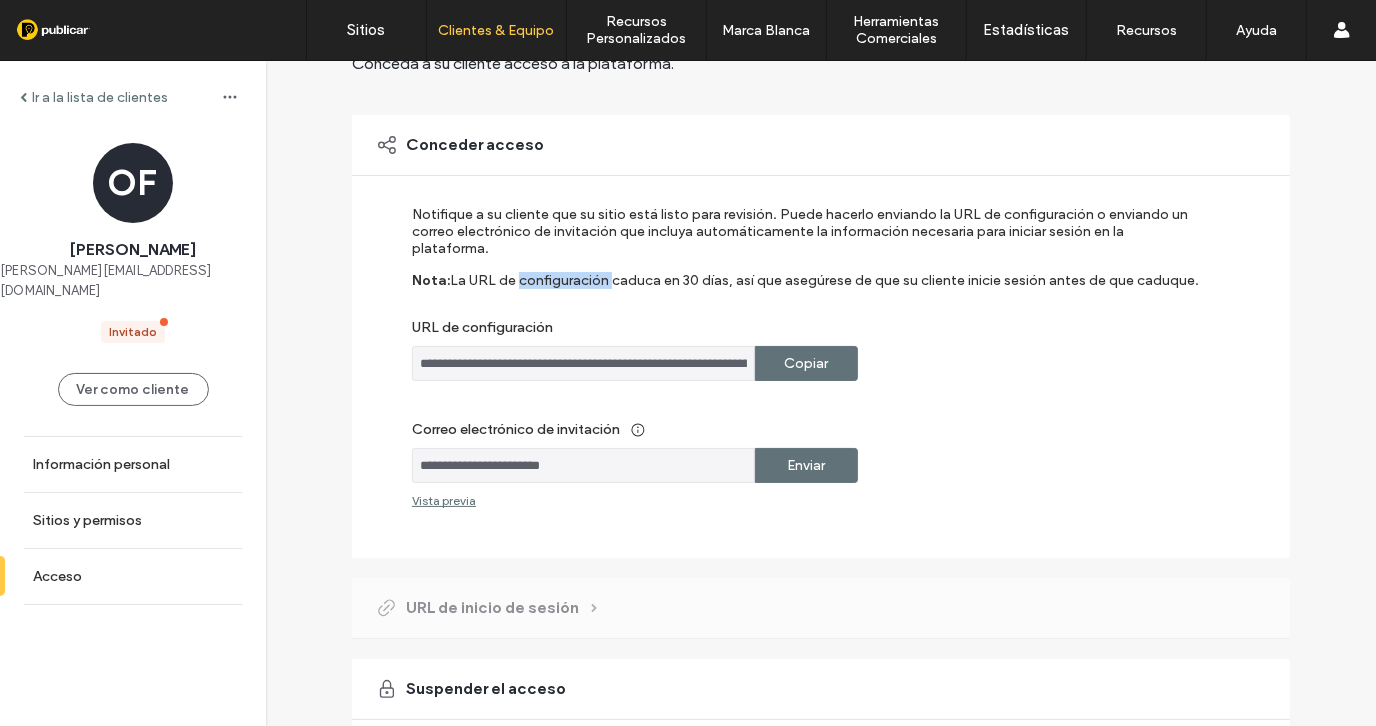 click on "La URL de configuración caduca en 30 días, así que asegúrese de que su cliente inicie sesión antes de que caduque." at bounding box center (824, 295) 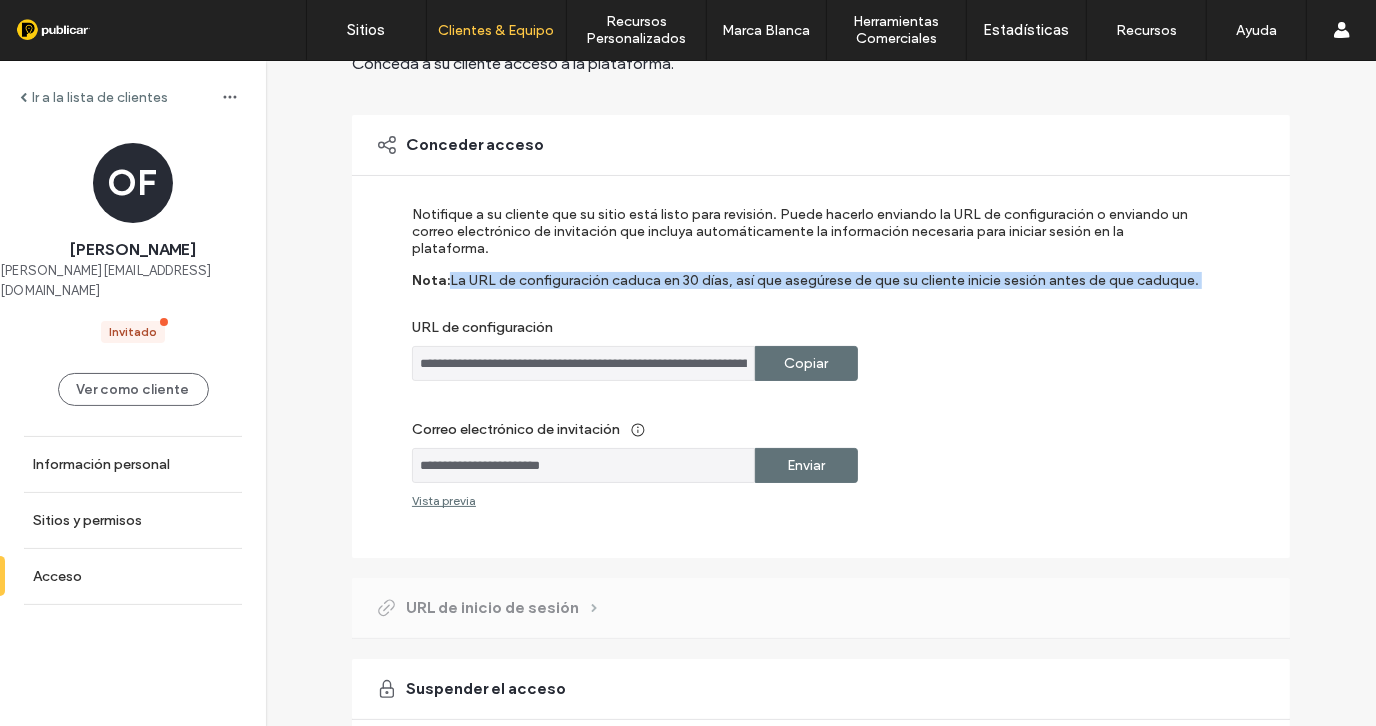 click on "La URL de configuración caduca en 30 días, así que asegúrese de que su cliente inicie sesión antes de que caduque." at bounding box center (824, 295) 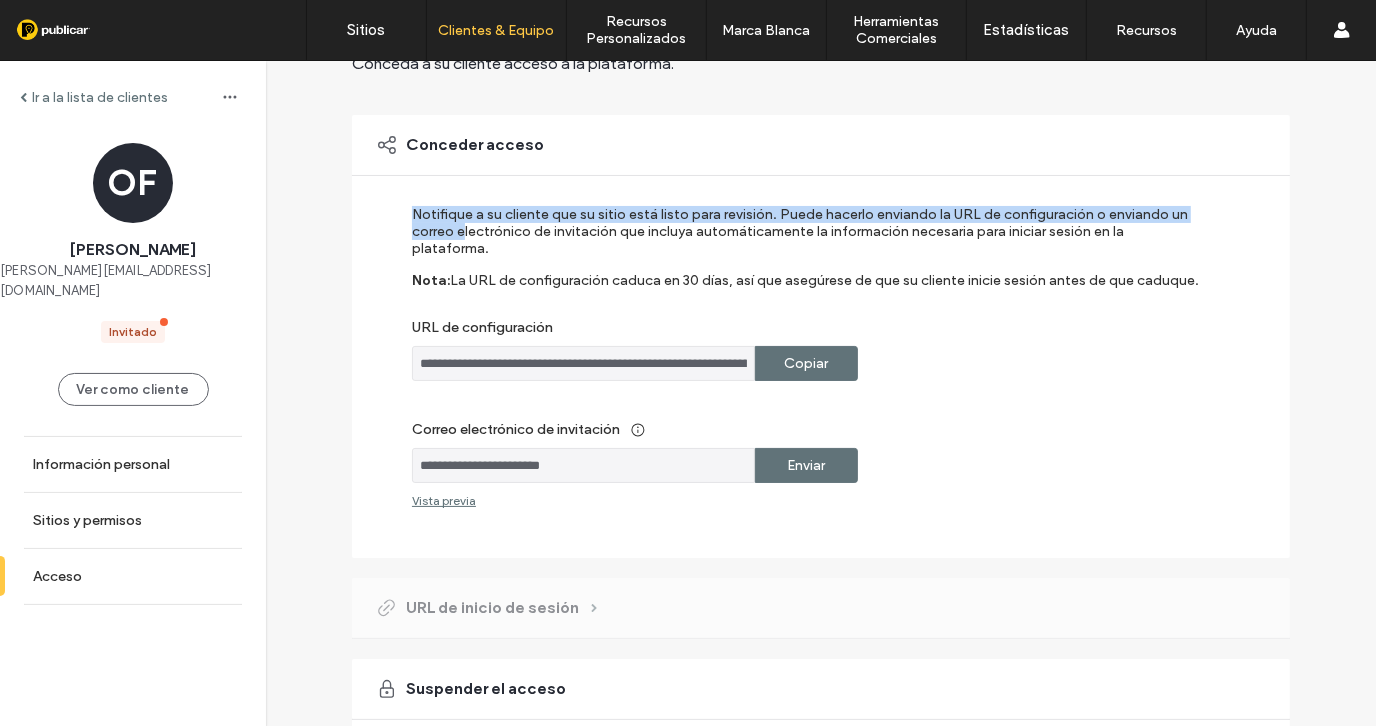drag, startPoint x: 402, startPoint y: 216, endPoint x: 454, endPoint y: 224, distance: 52.611786 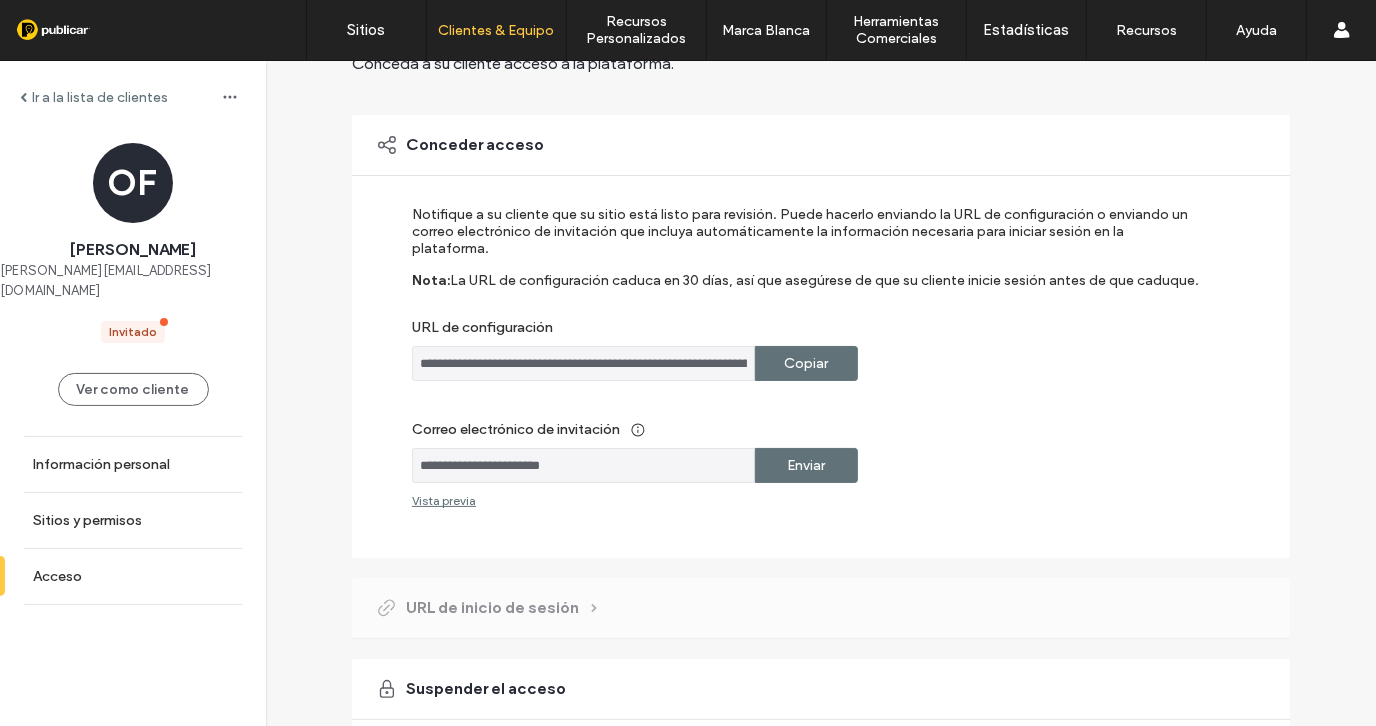 click on "Notifique a su cliente que su sitio está listo para revisión. Puede hacerlo enviando la URL de configuración o enviando un correo electrónico de invitación que incluya automáticamente la información necesaria para iniciar sesión en la plataforma." at bounding box center [807, 239] 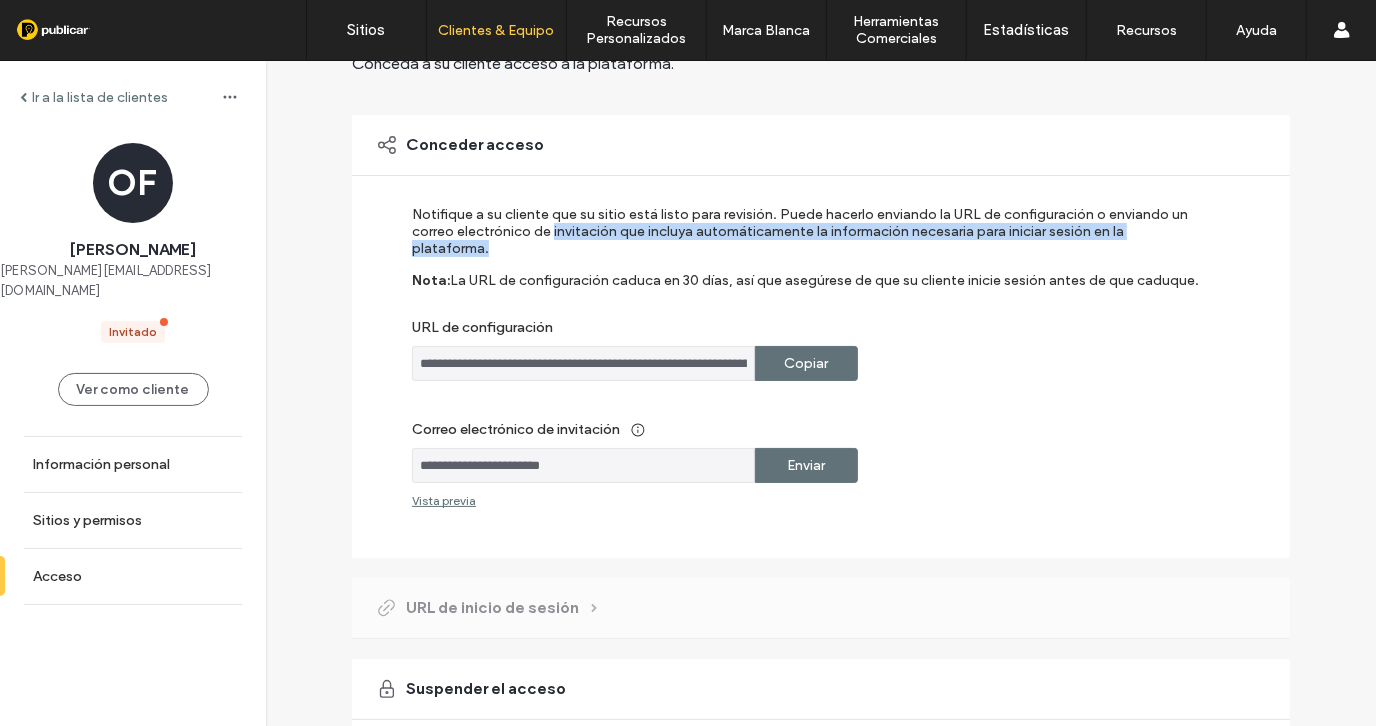 drag, startPoint x: 545, startPoint y: 230, endPoint x: 1196, endPoint y: 243, distance: 651.12976 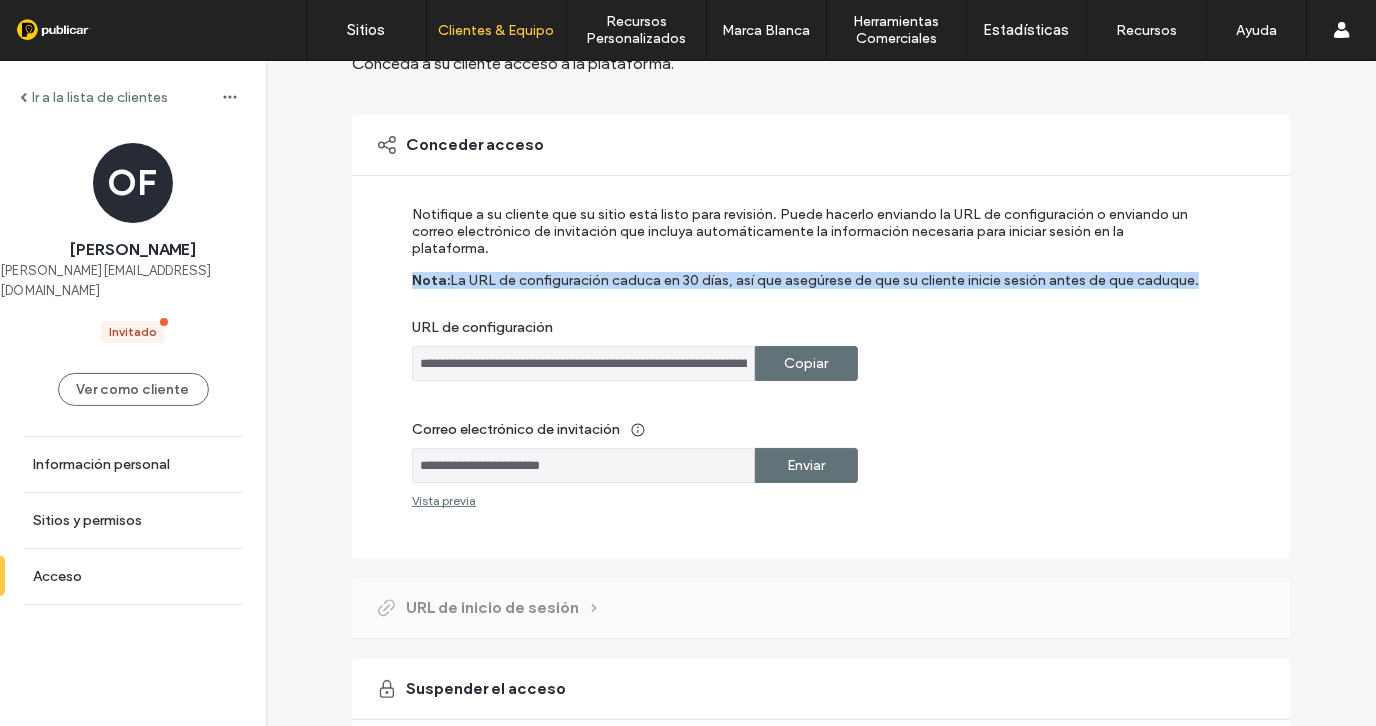 drag, startPoint x: 400, startPoint y: 264, endPoint x: 1193, endPoint y: 274, distance: 793.06305 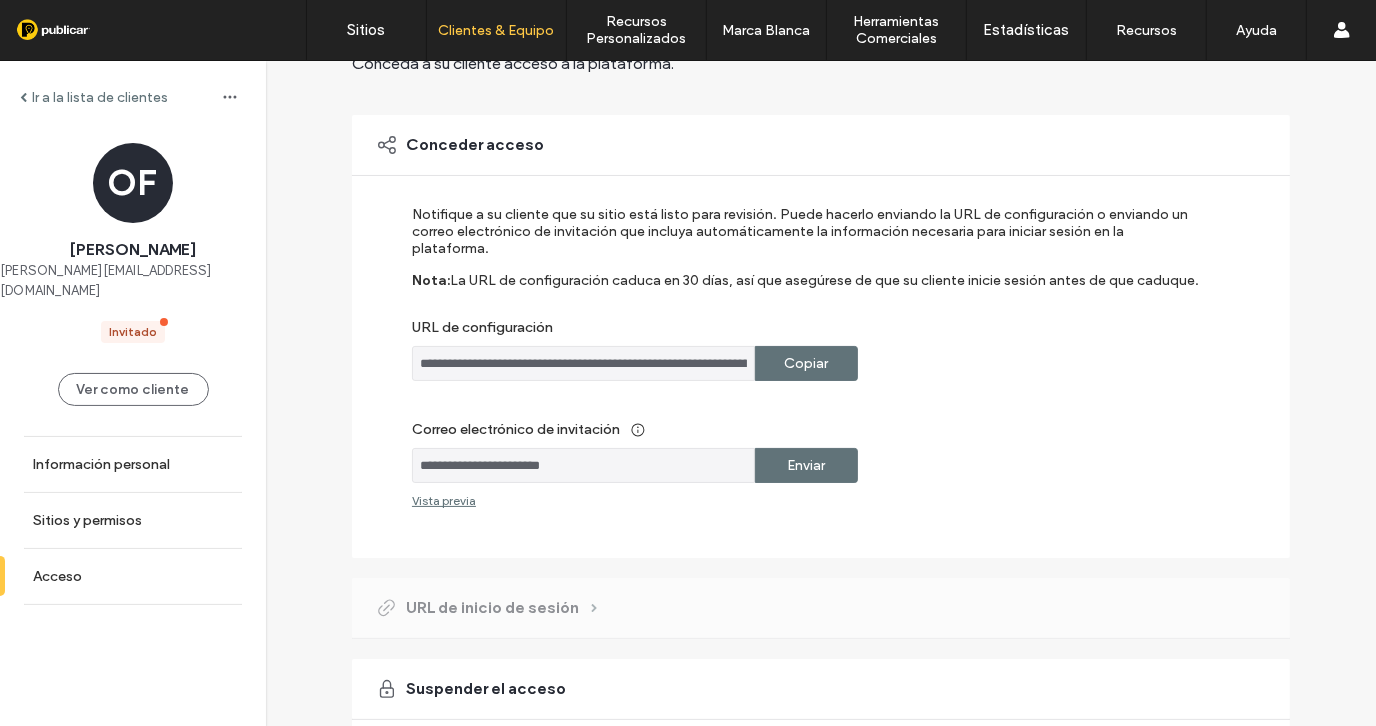 click on "**********" at bounding box center [583, 465] 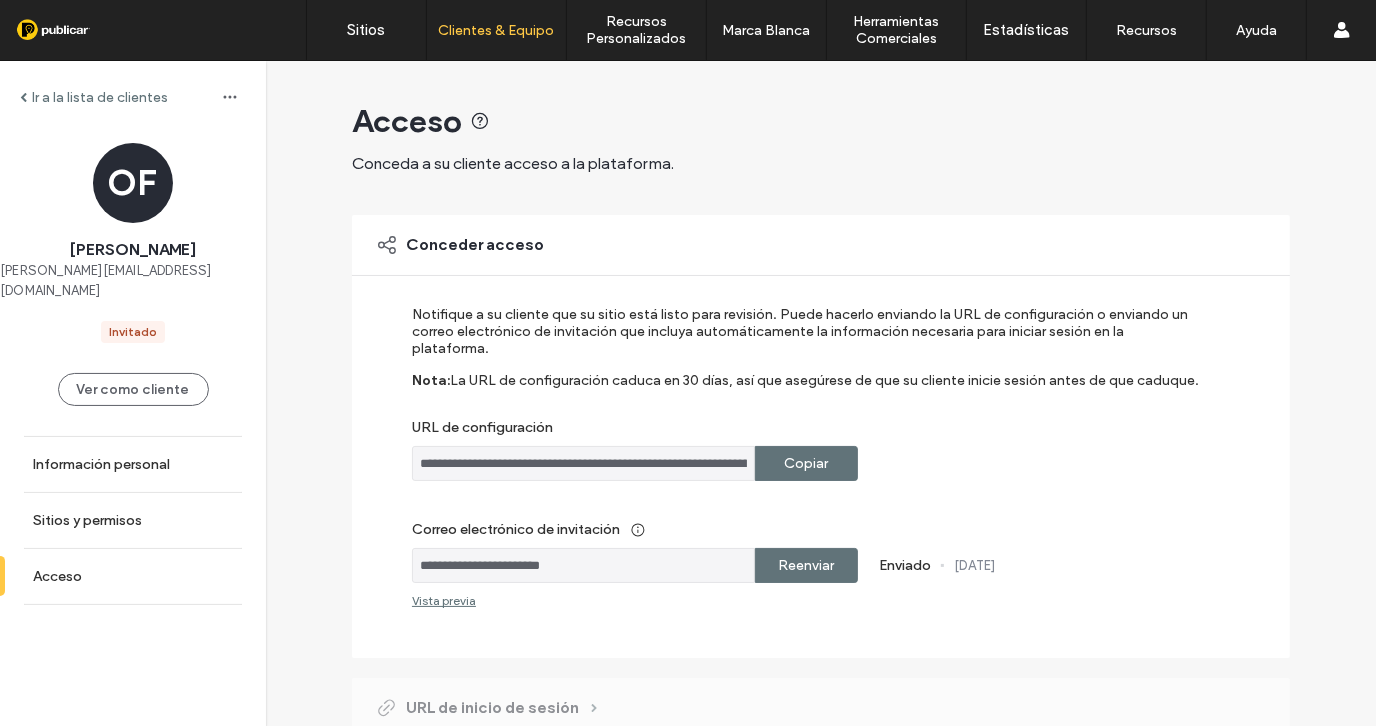 scroll, scrollTop: 0, scrollLeft: 0, axis: both 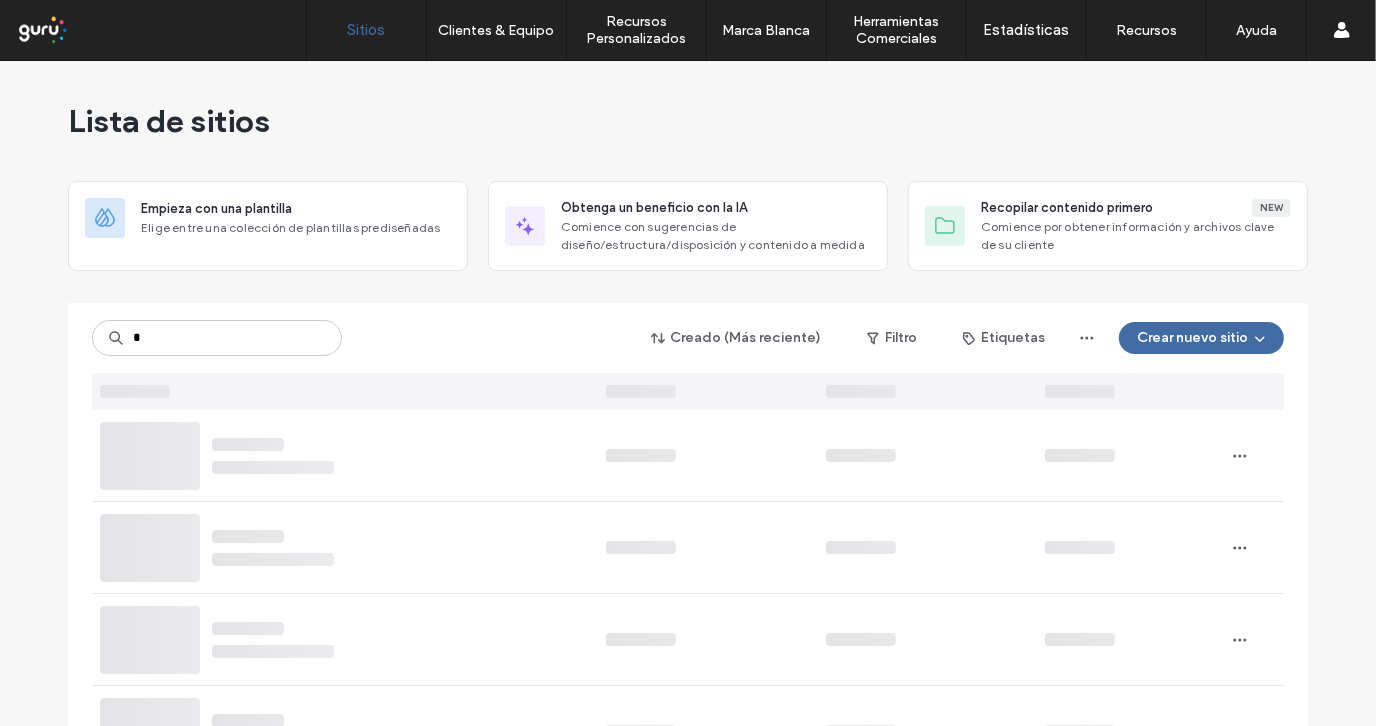 type on "*" 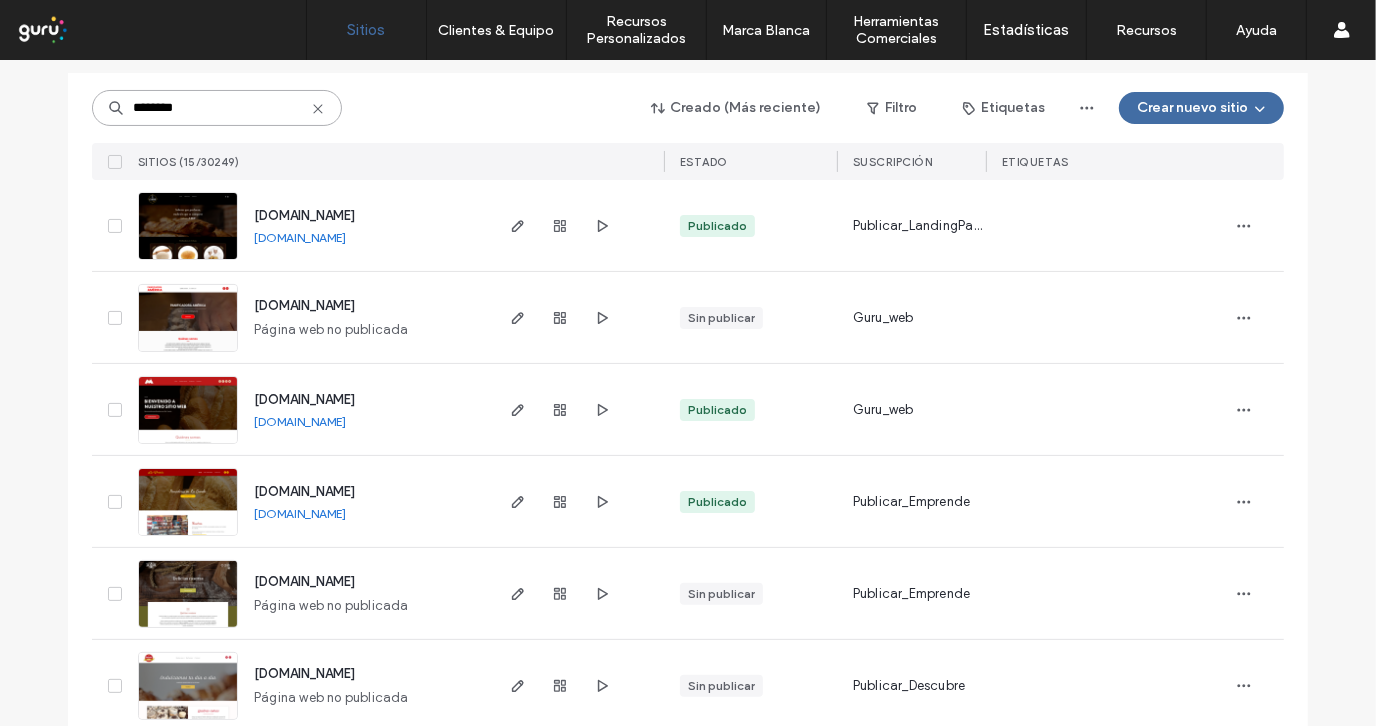 scroll, scrollTop: 186, scrollLeft: 0, axis: vertical 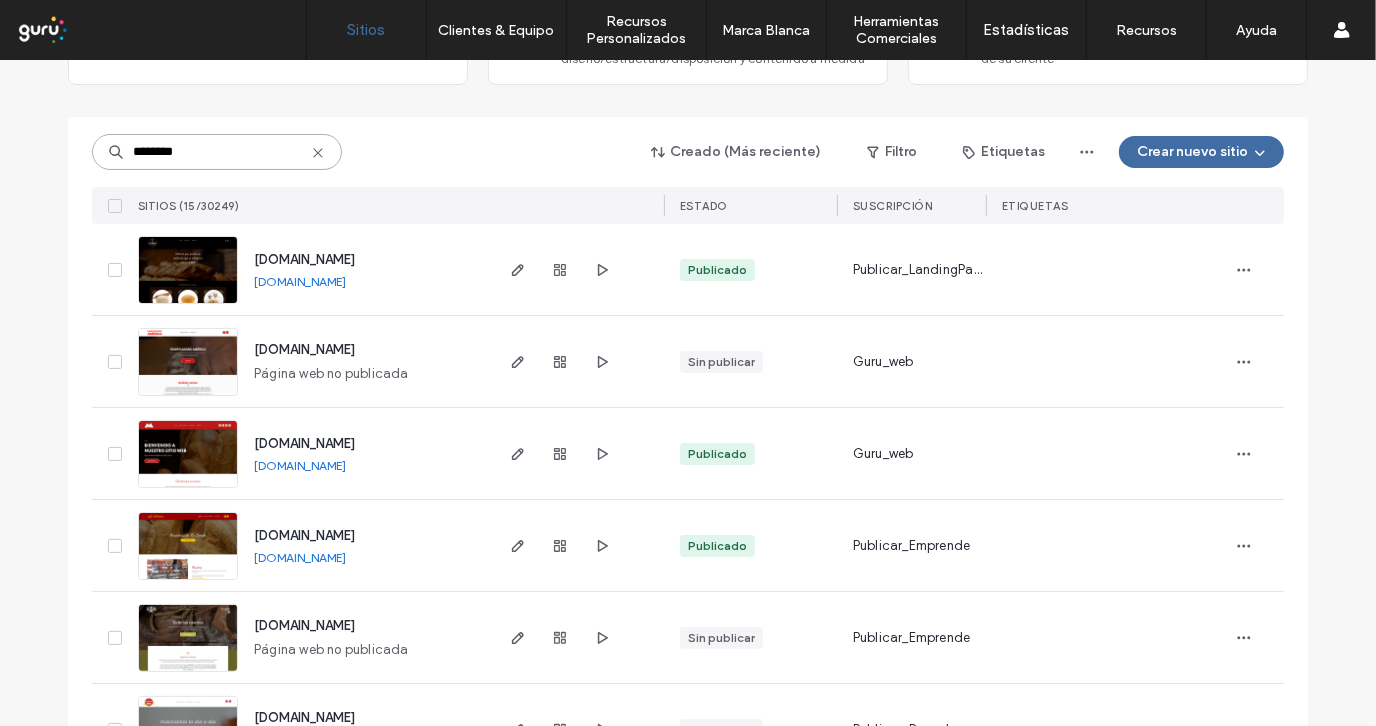 click on "********" at bounding box center (217, 152) 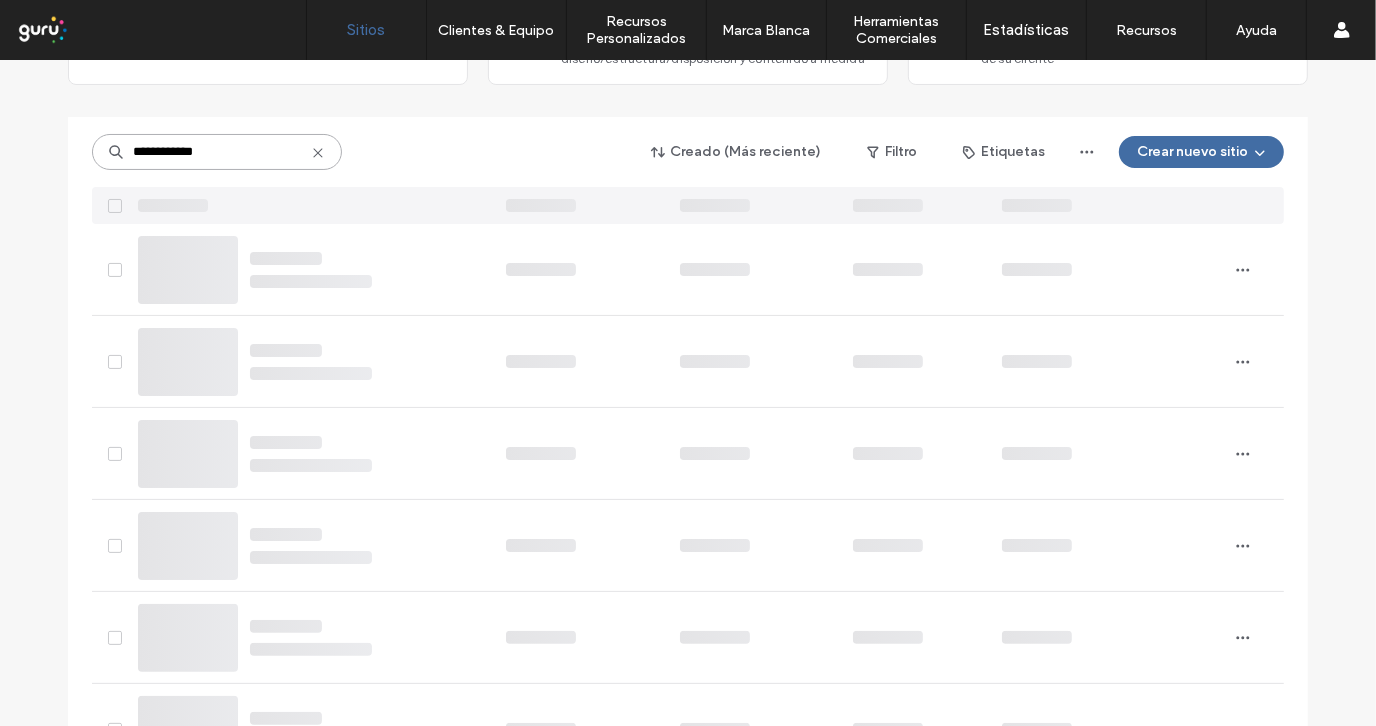 scroll, scrollTop: 0, scrollLeft: 0, axis: both 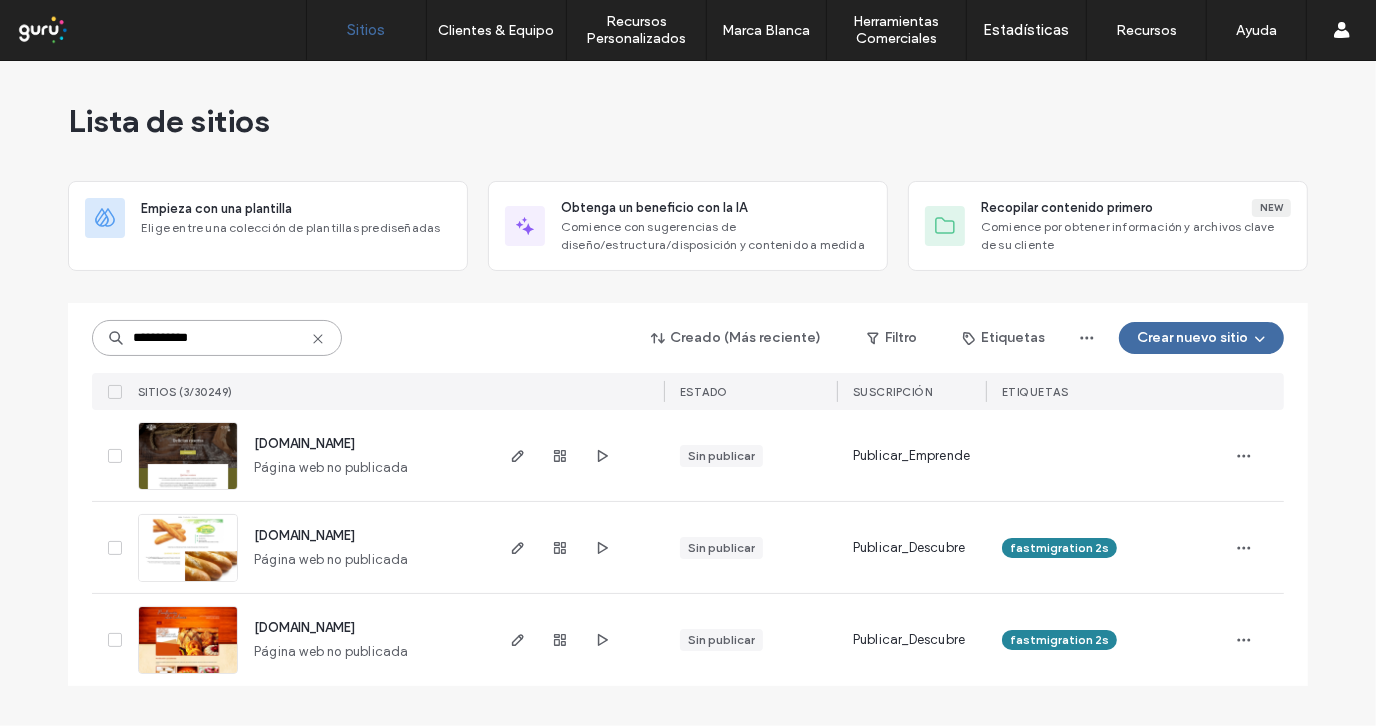 type on "**********" 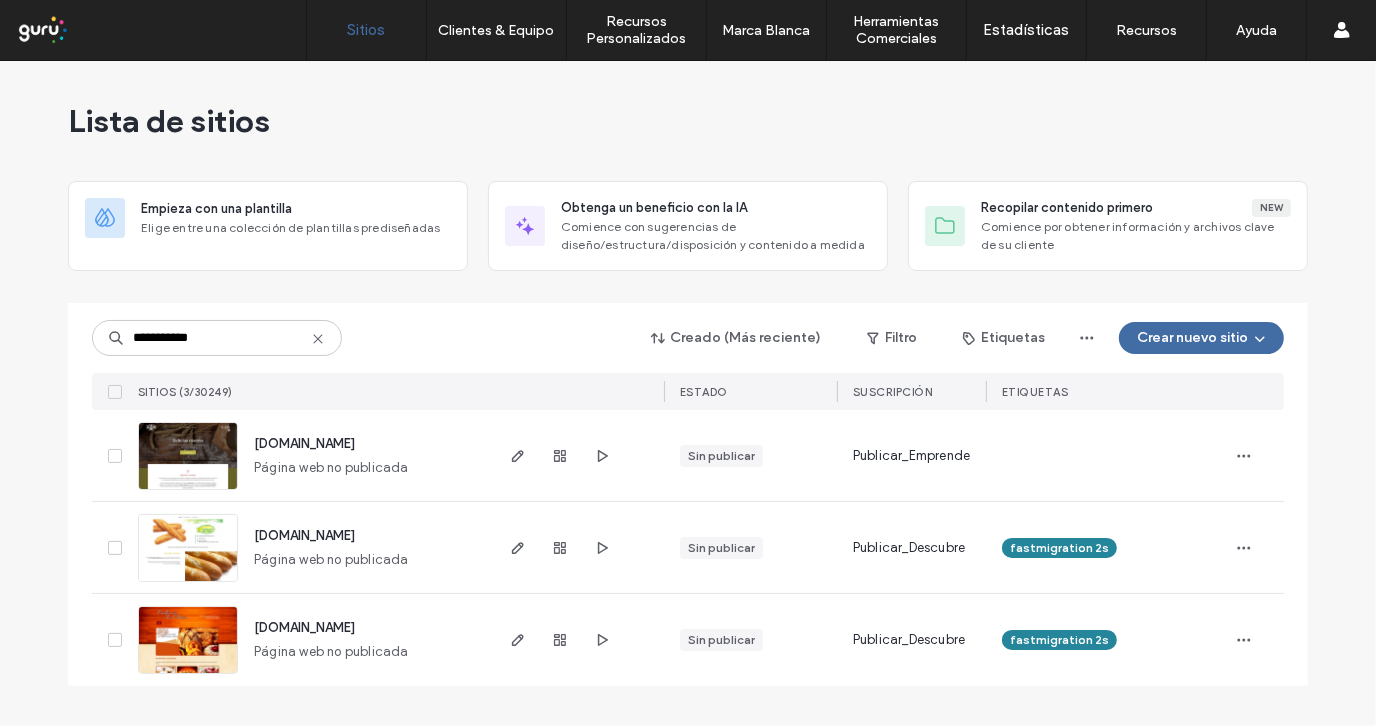 click 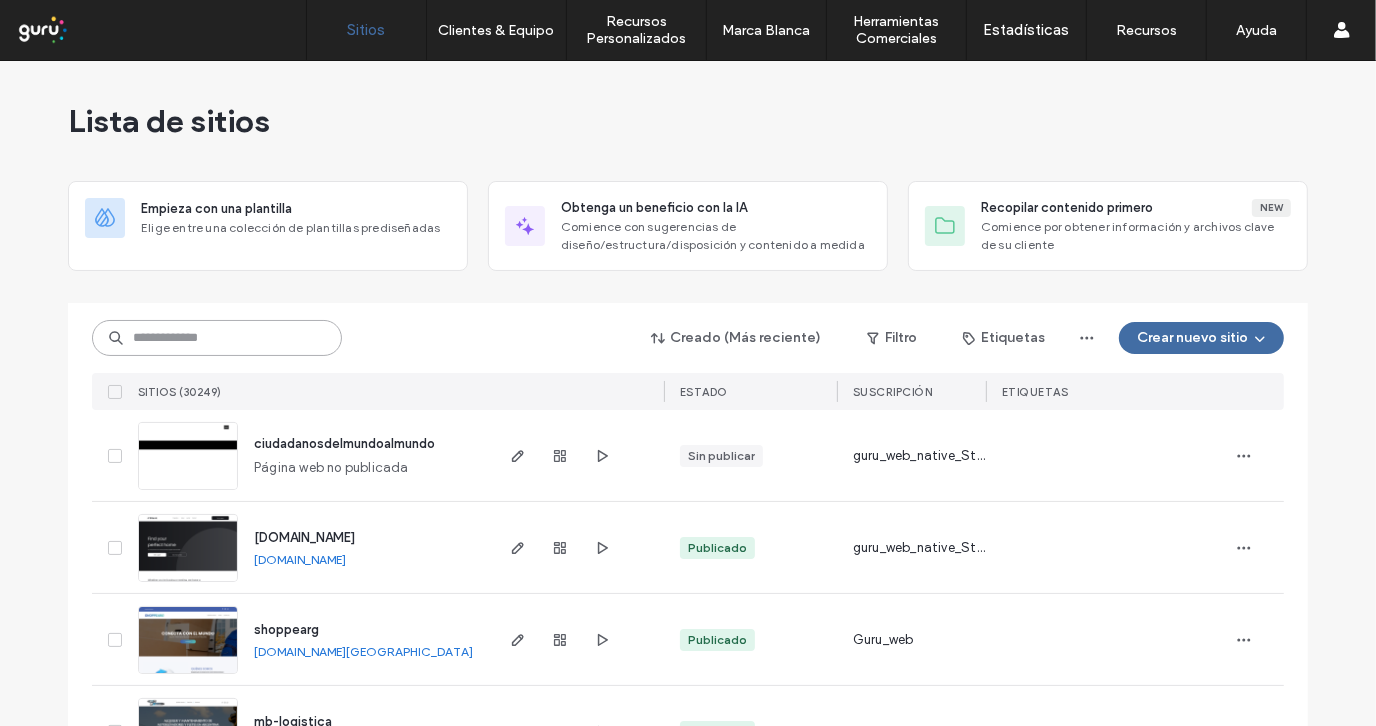 click at bounding box center (217, 338) 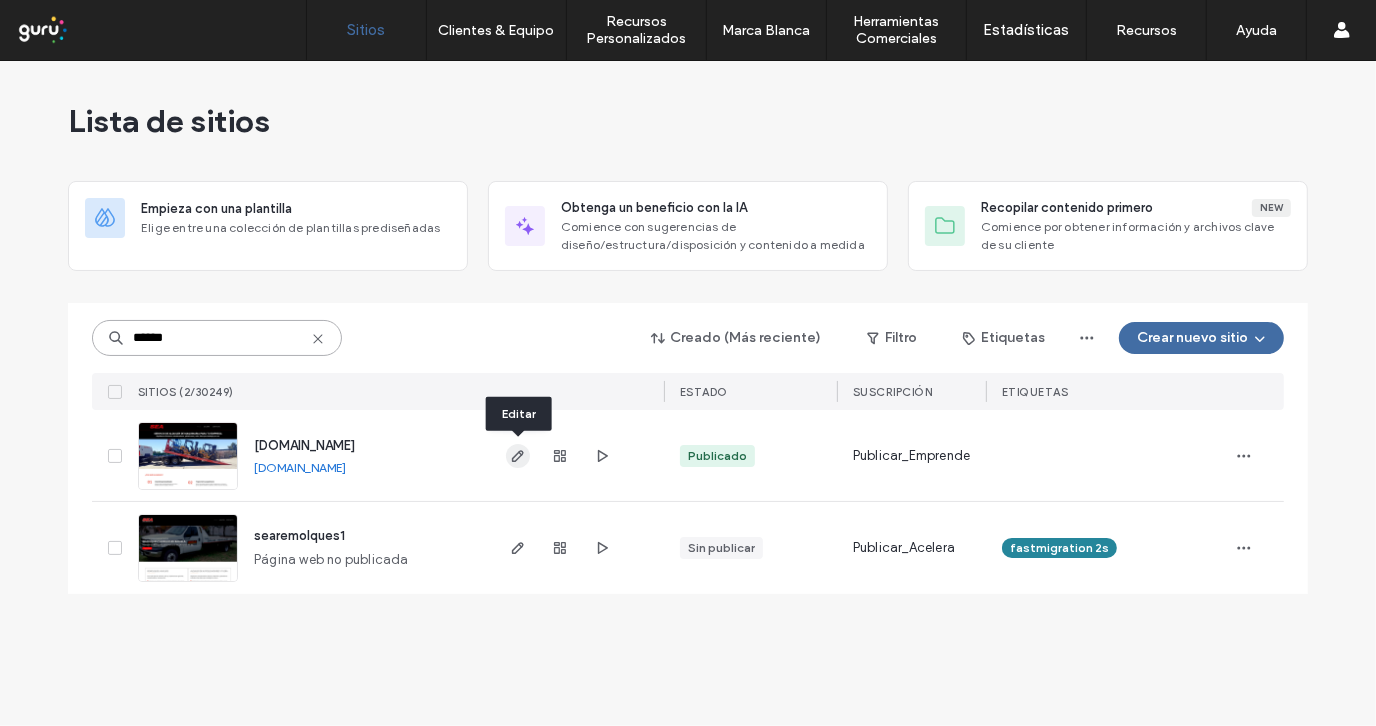 type on "******" 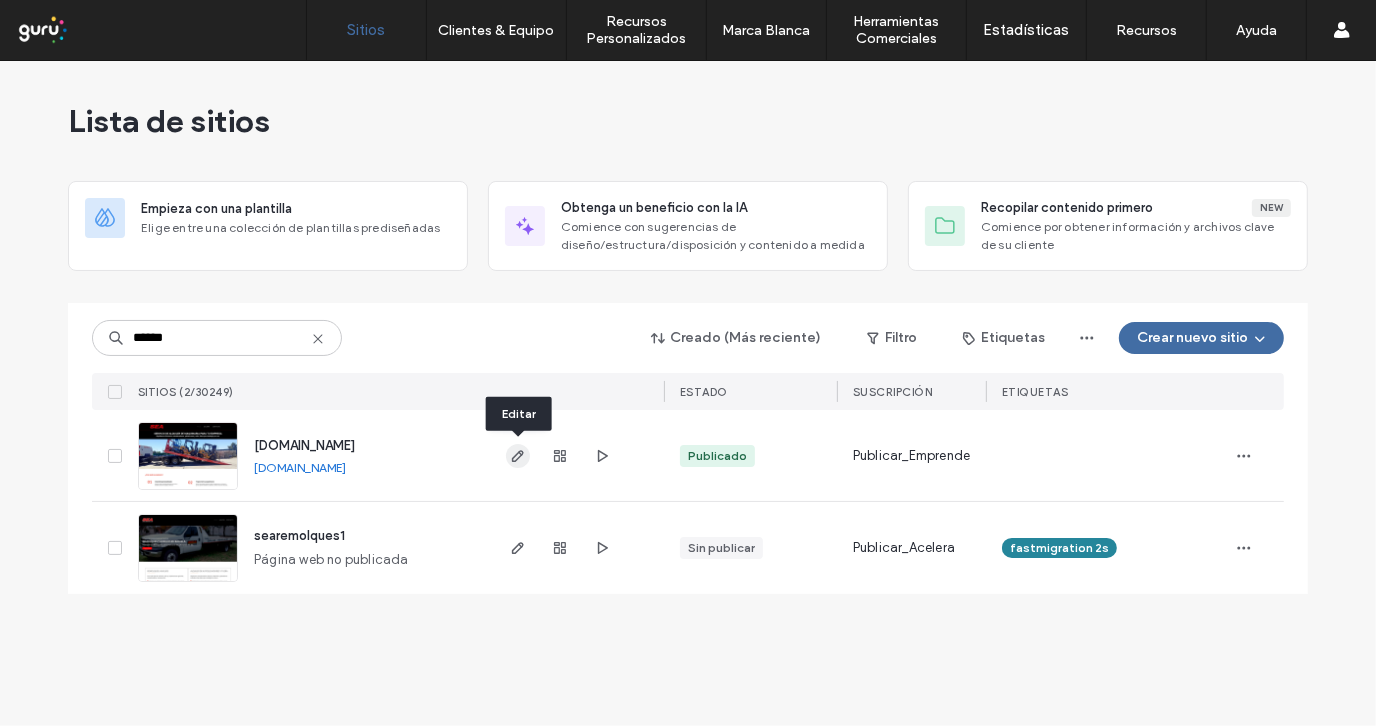 click 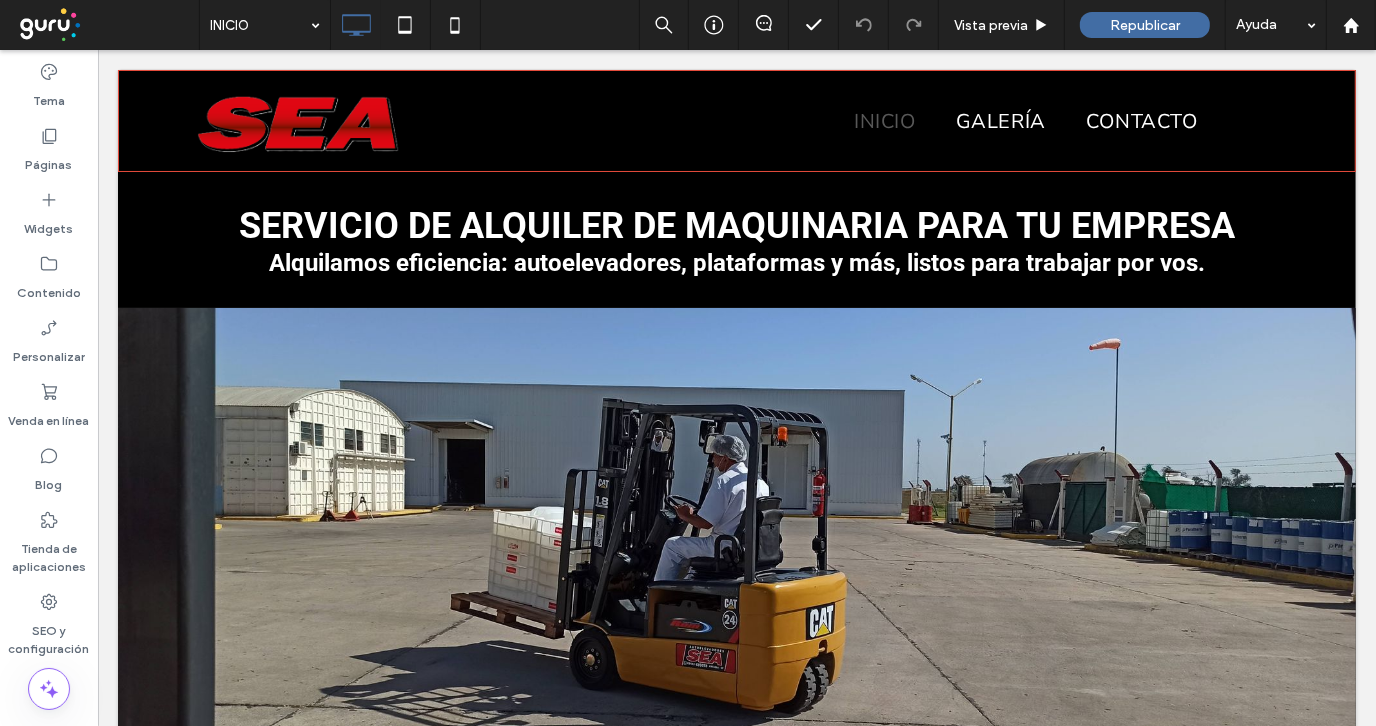 scroll, scrollTop: 1068, scrollLeft: 0, axis: vertical 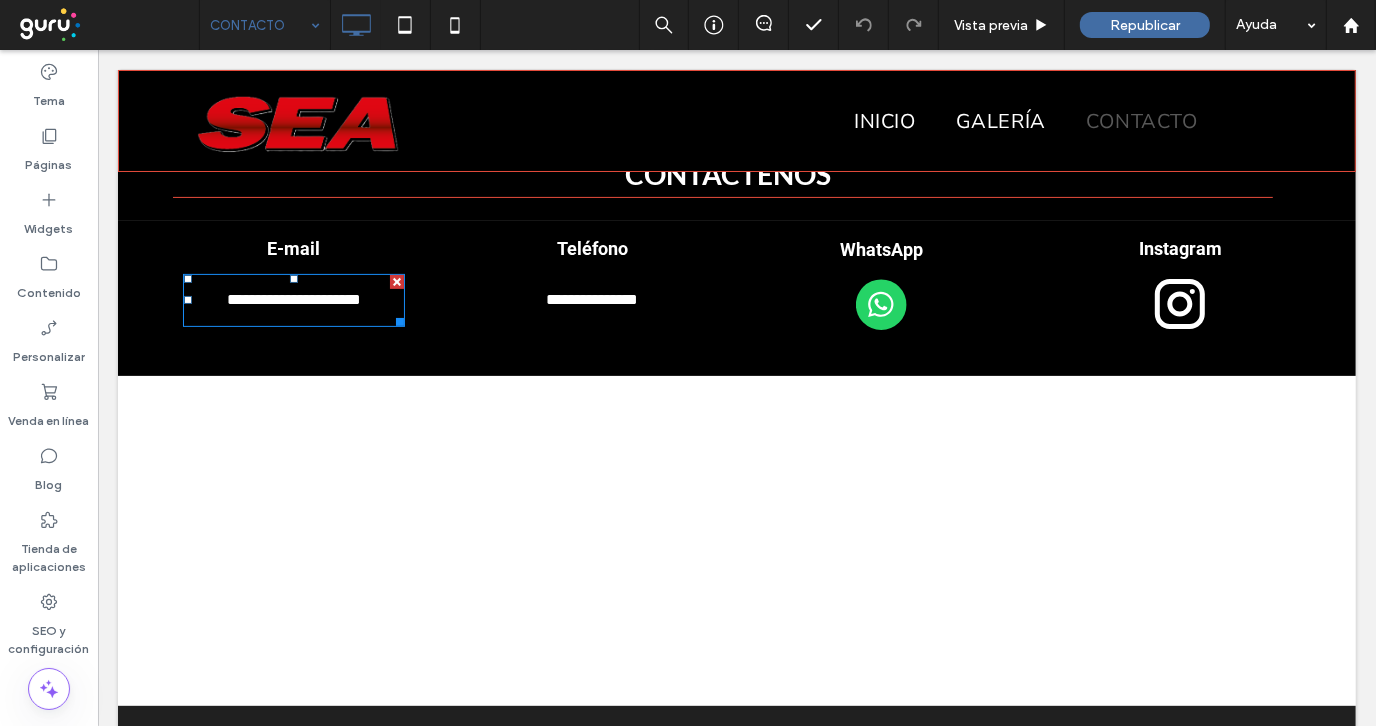click on "**********" at bounding box center [293, 299] 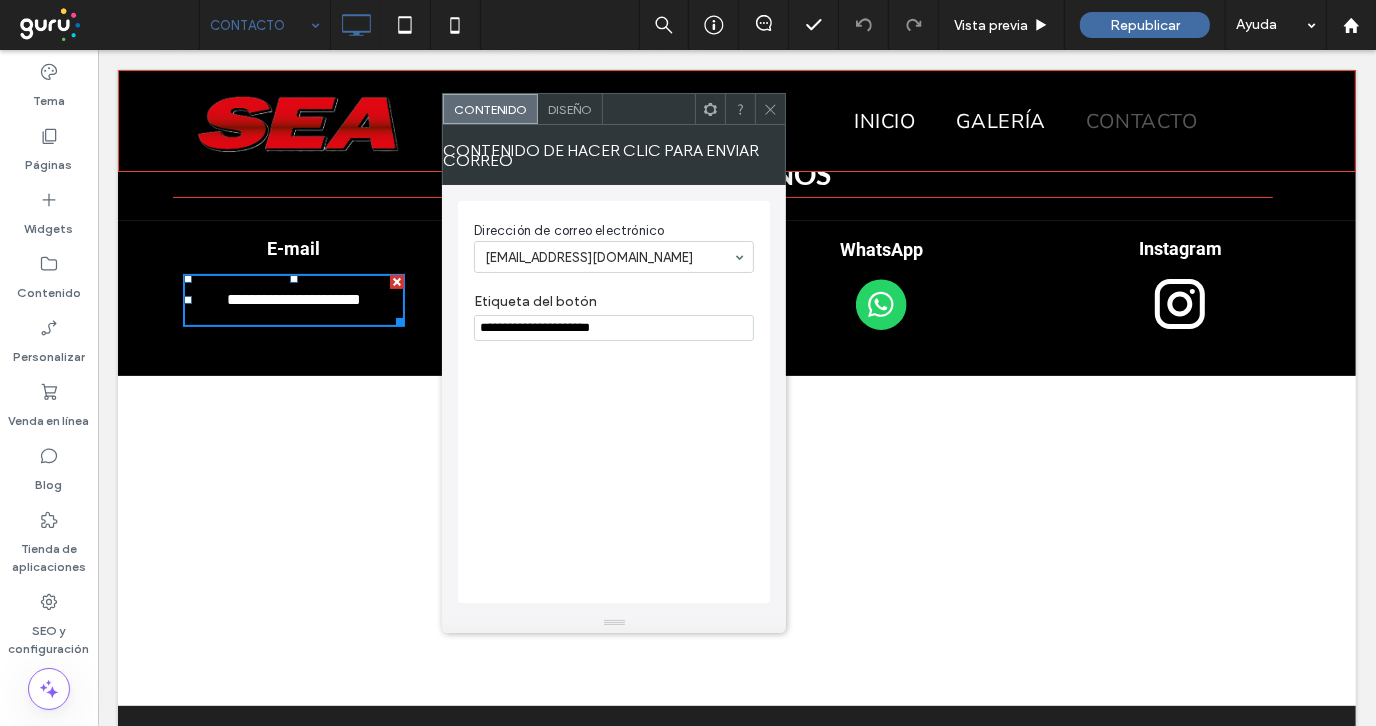 click on "**********" at bounding box center [614, 328] 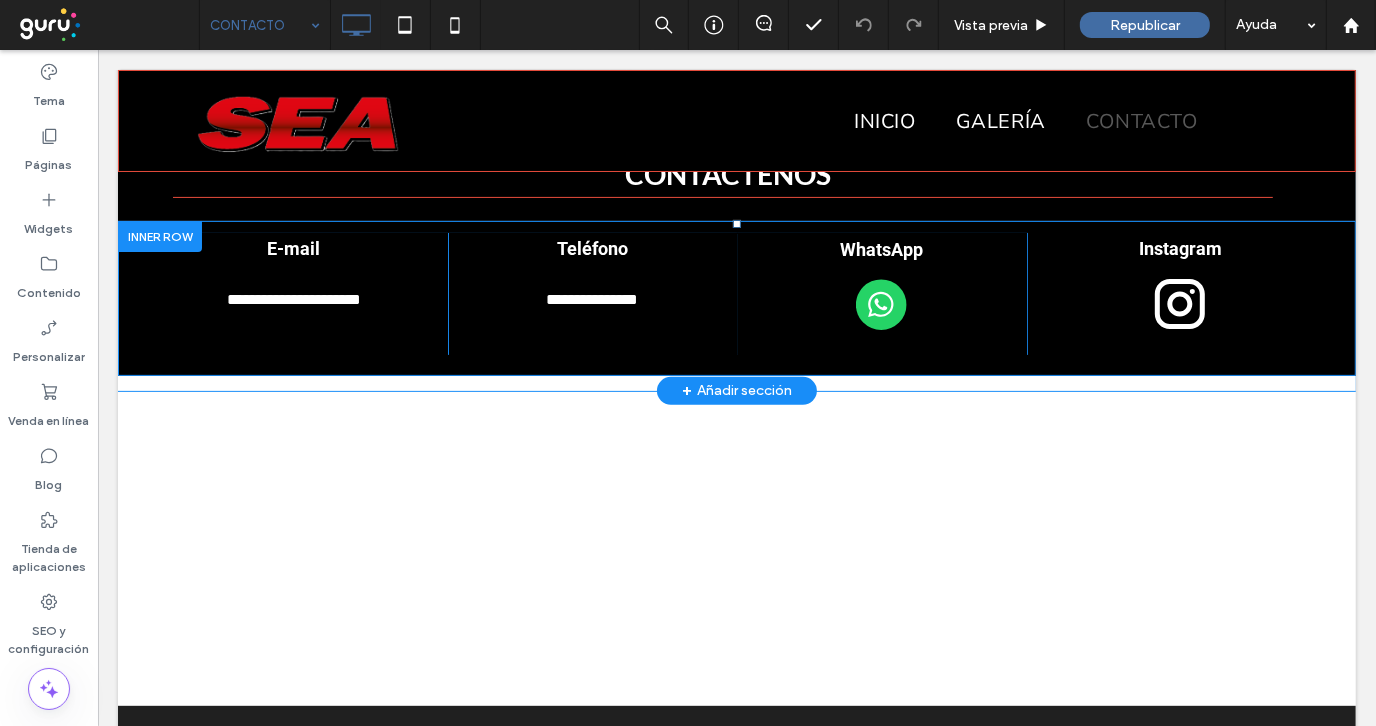 scroll, scrollTop: 0, scrollLeft: 0, axis: both 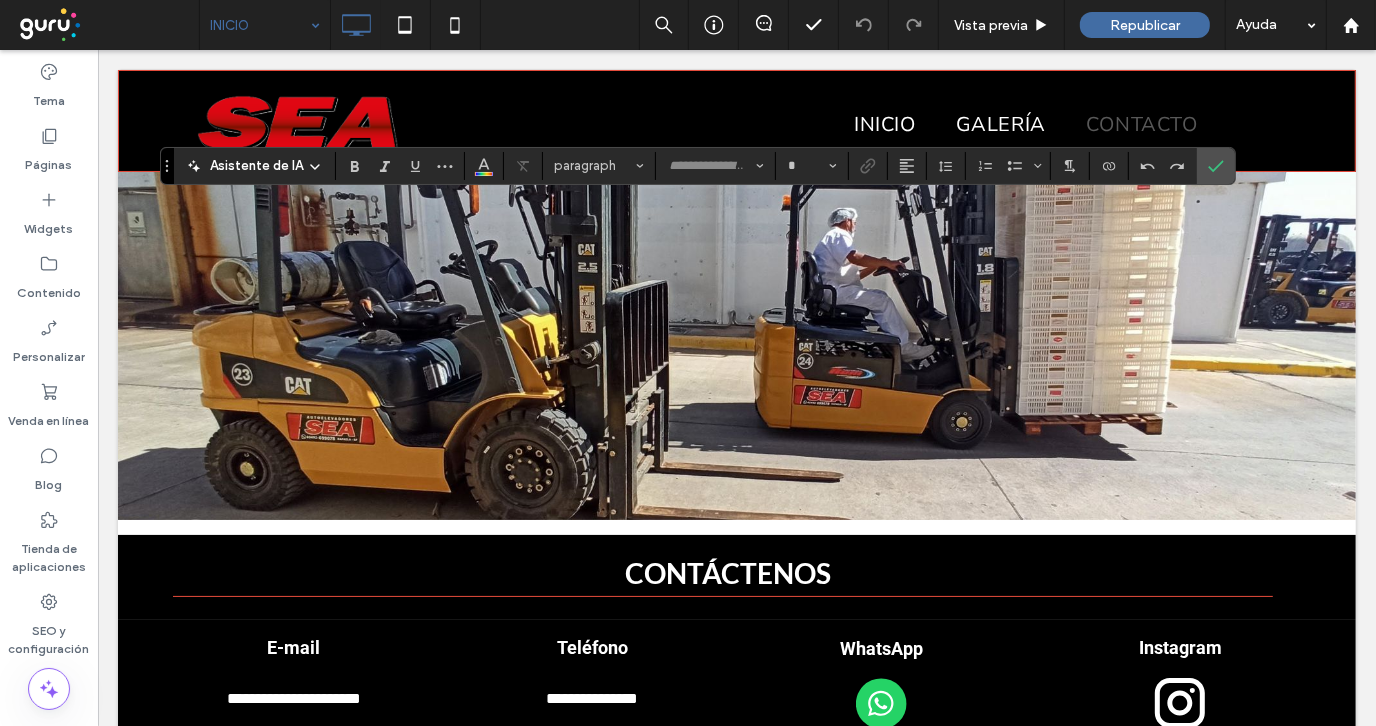 type on "****" 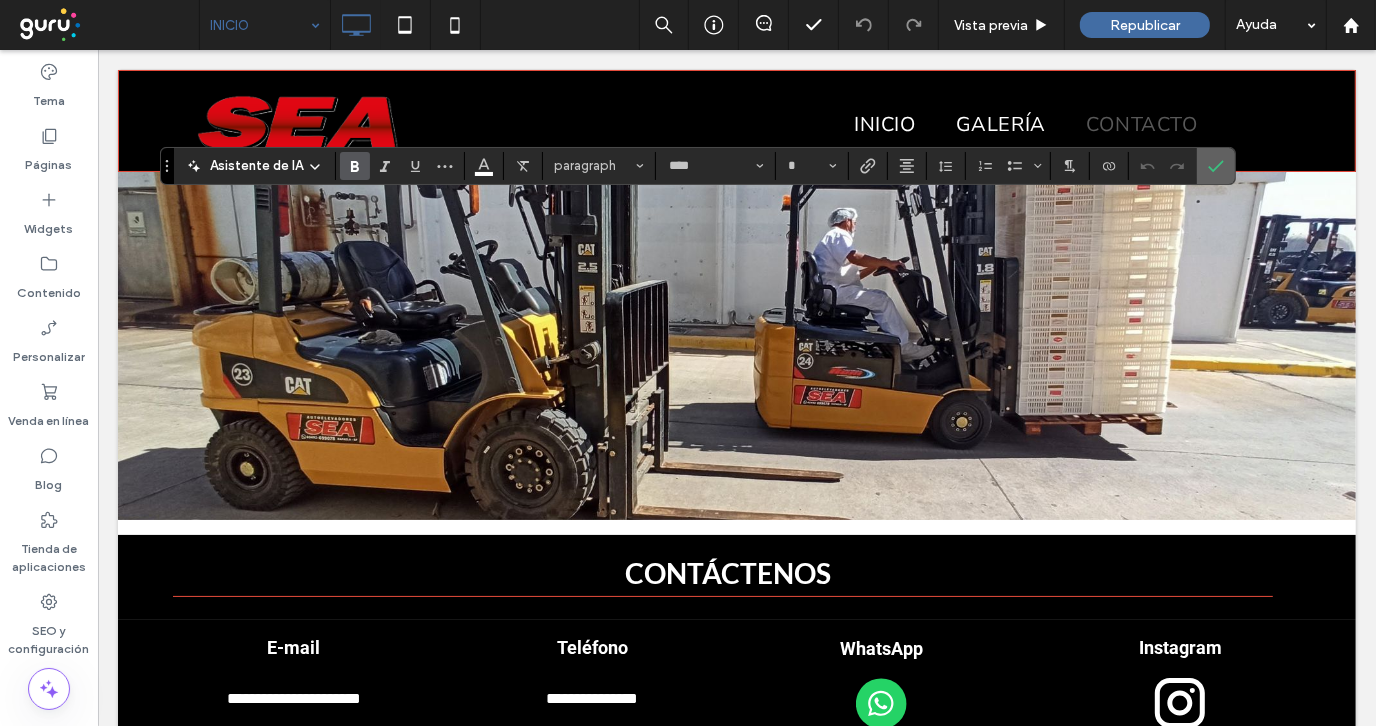 click 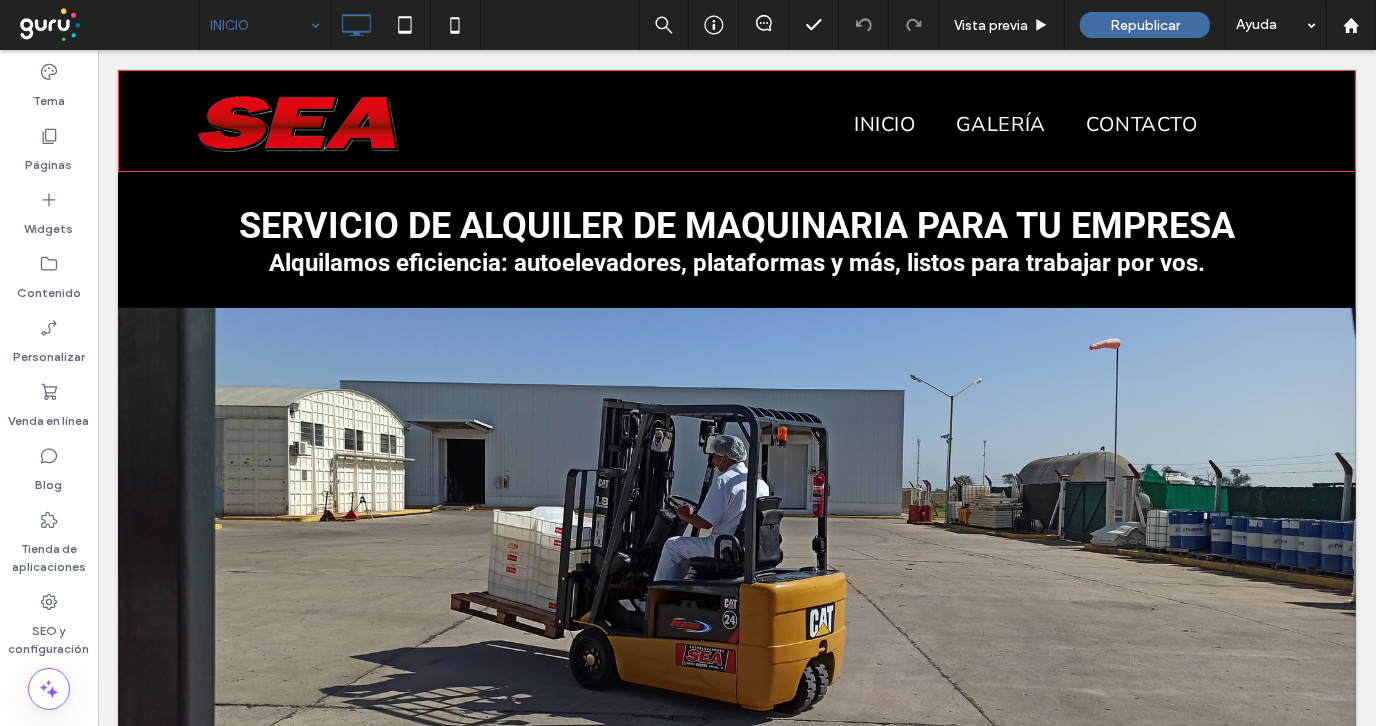 scroll, scrollTop: 0, scrollLeft: 0, axis: both 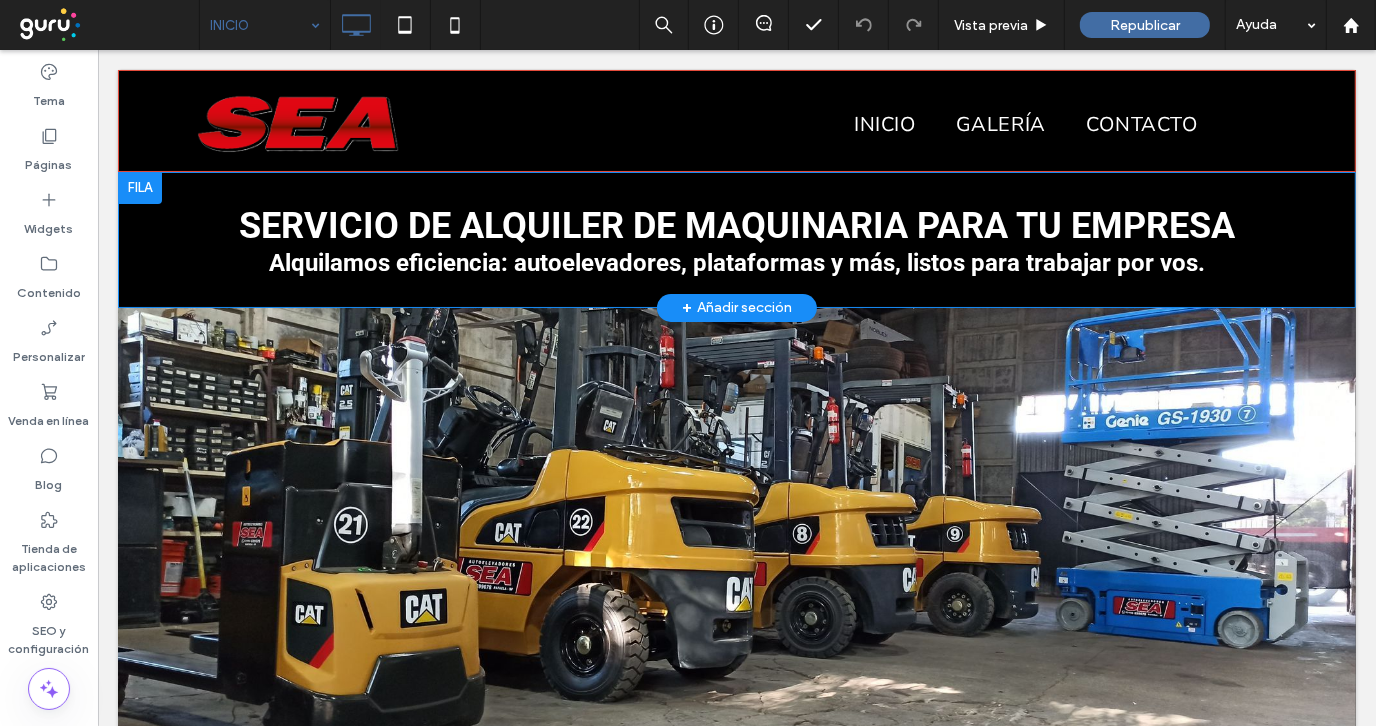 click on "SERVICIO DE ALQUILER DE MAQUINARIA PARA TU EMPRESA Alquilamos eficiencia: autoelevadores, plataformas y más, listos para trabajar por vos. Click To Paste
Fila + Añadir sección" at bounding box center [736, 239] 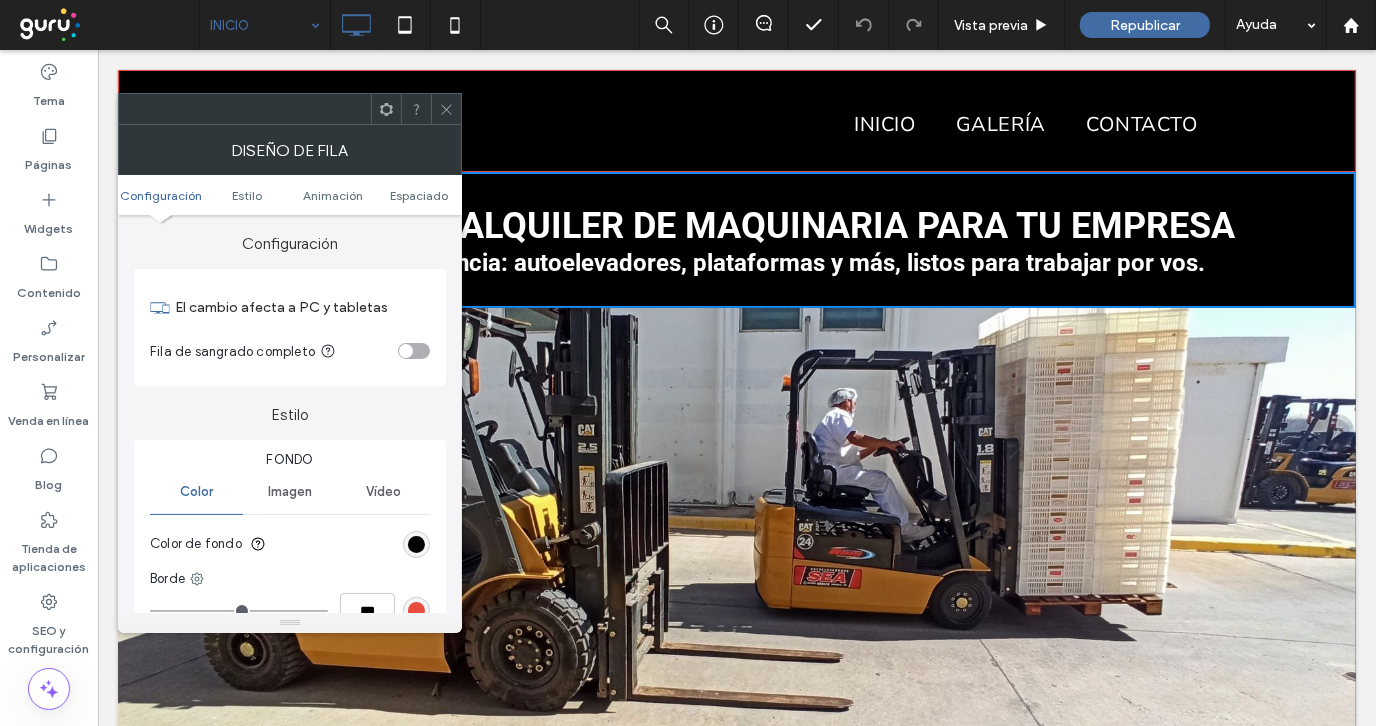 scroll, scrollTop: 0, scrollLeft: 0, axis: both 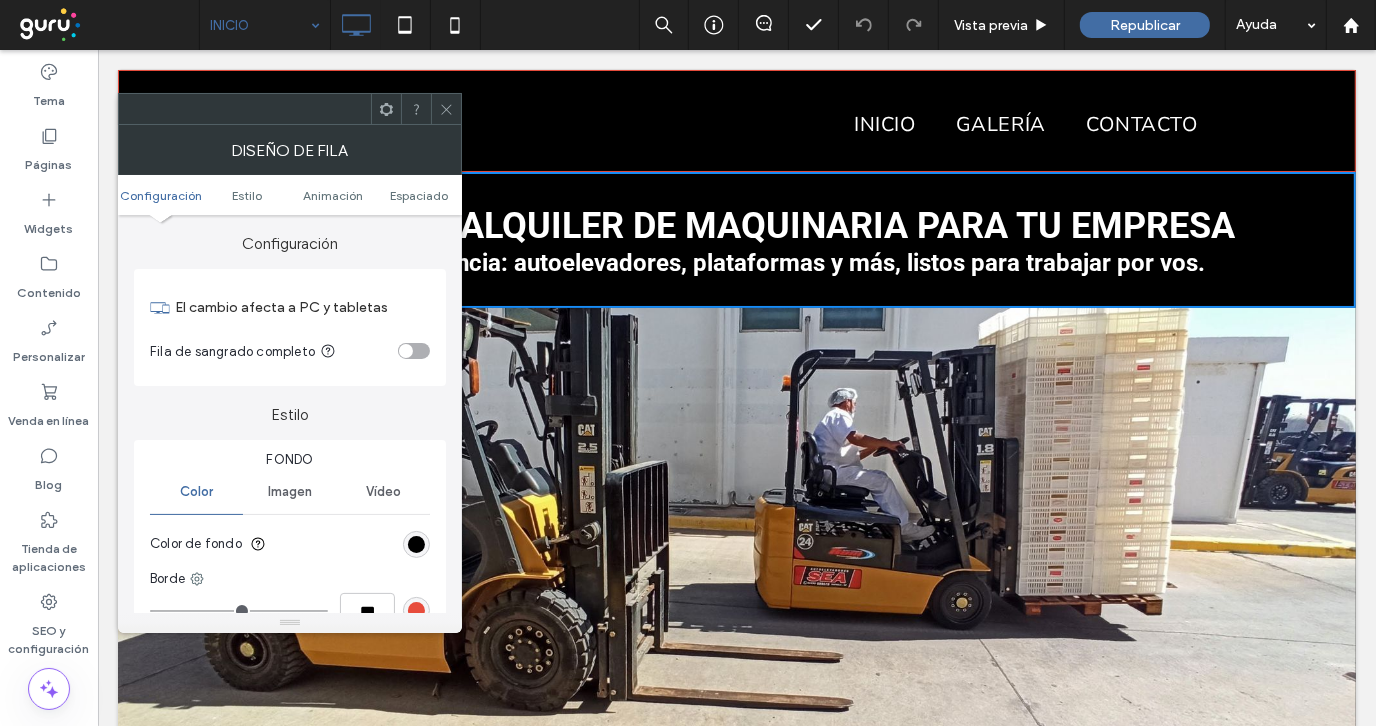click on "Imagen" at bounding box center [290, 492] 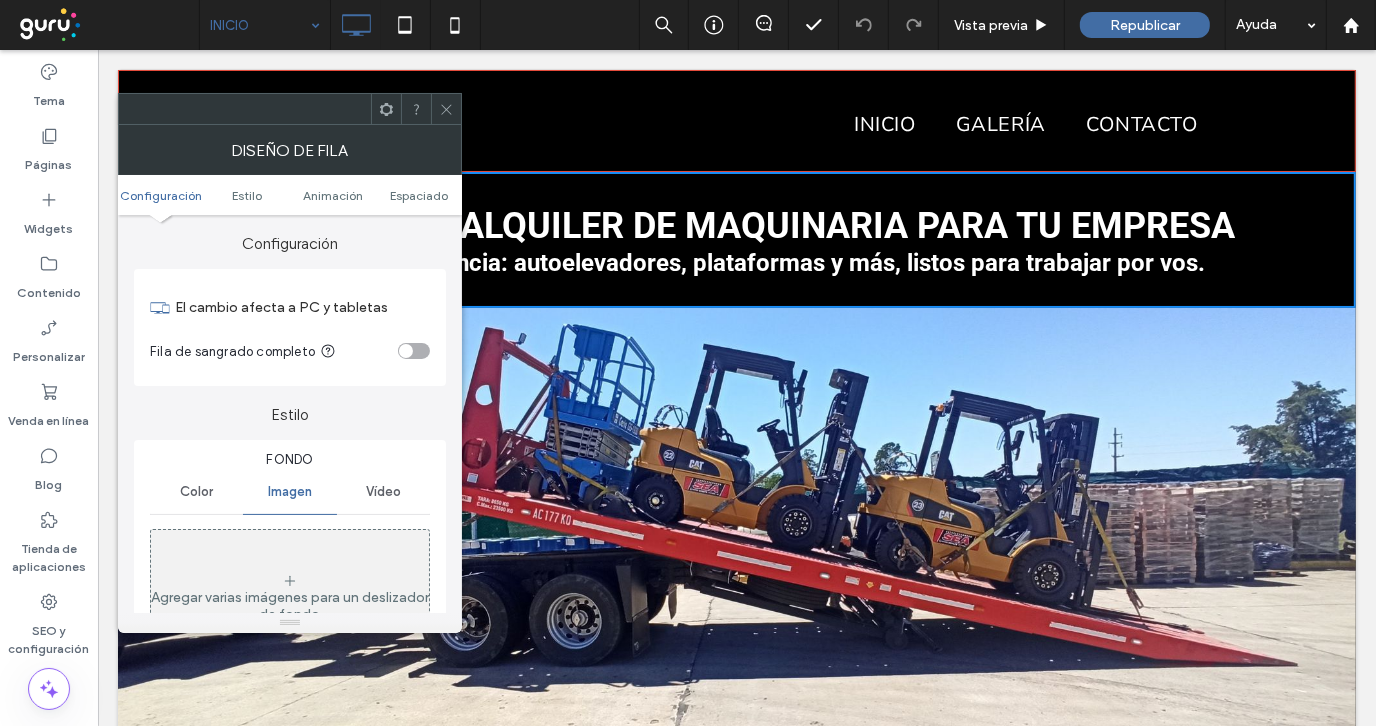 click 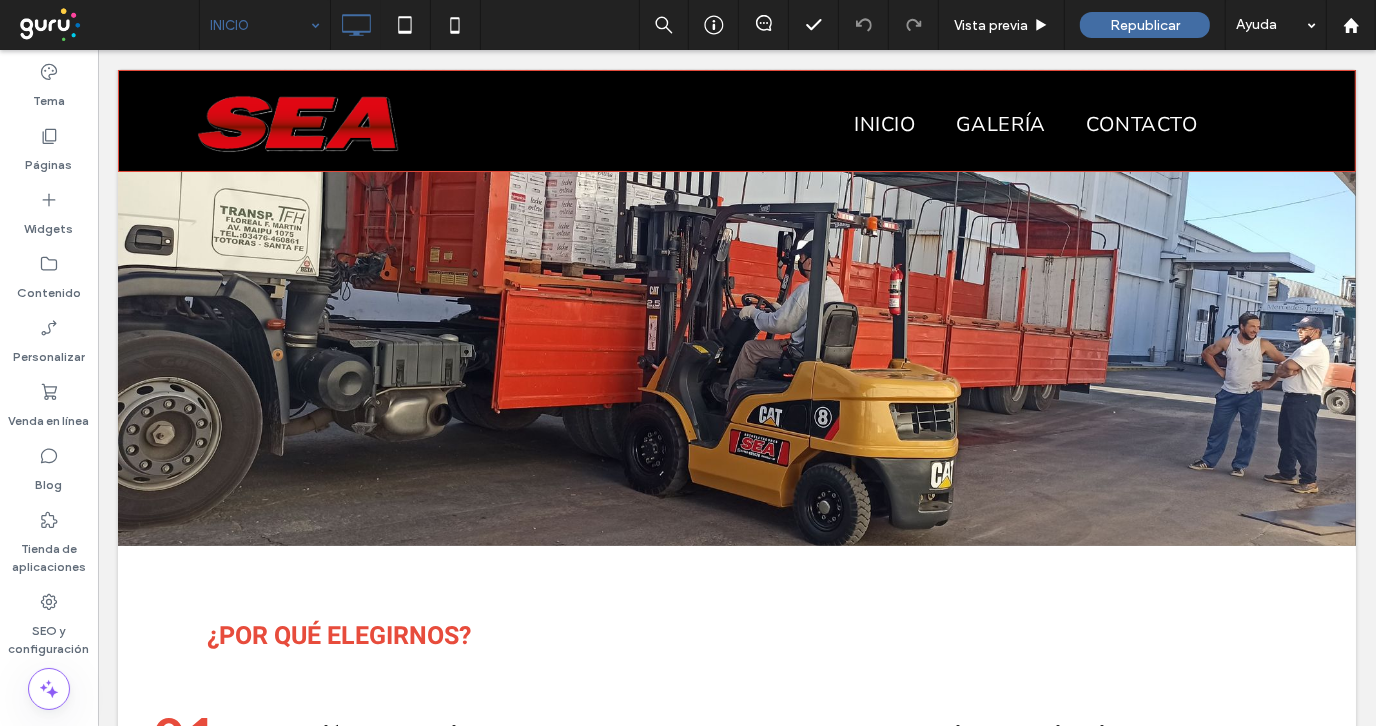 scroll, scrollTop: 0, scrollLeft: 0, axis: both 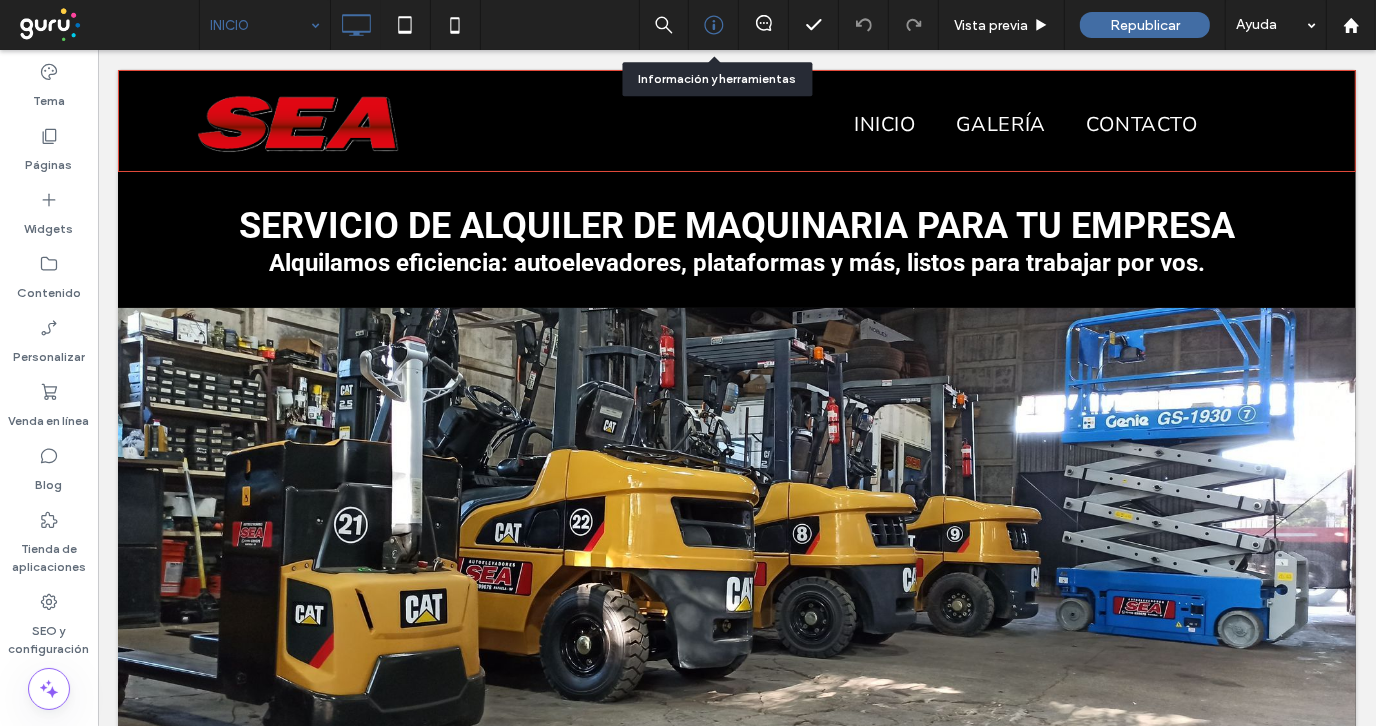 click 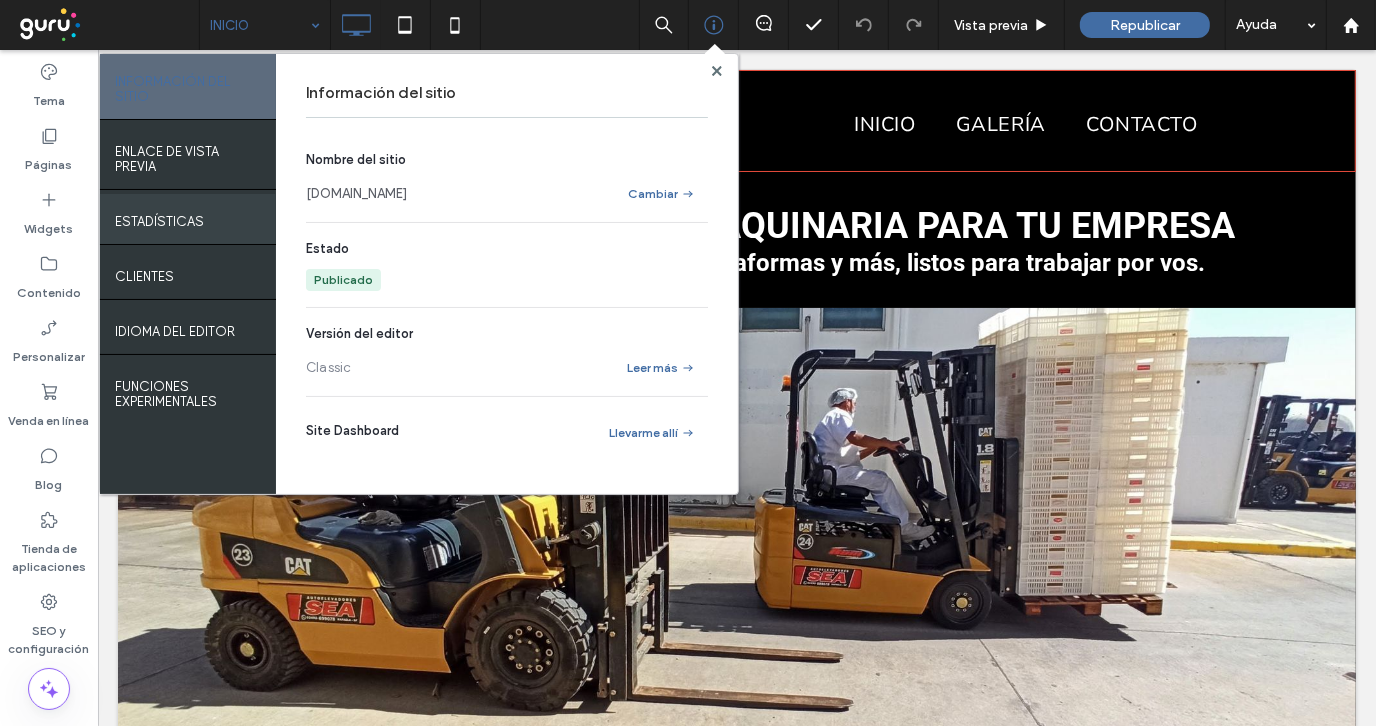 click on "ESTADÍSTICAS" at bounding box center [159, 216] 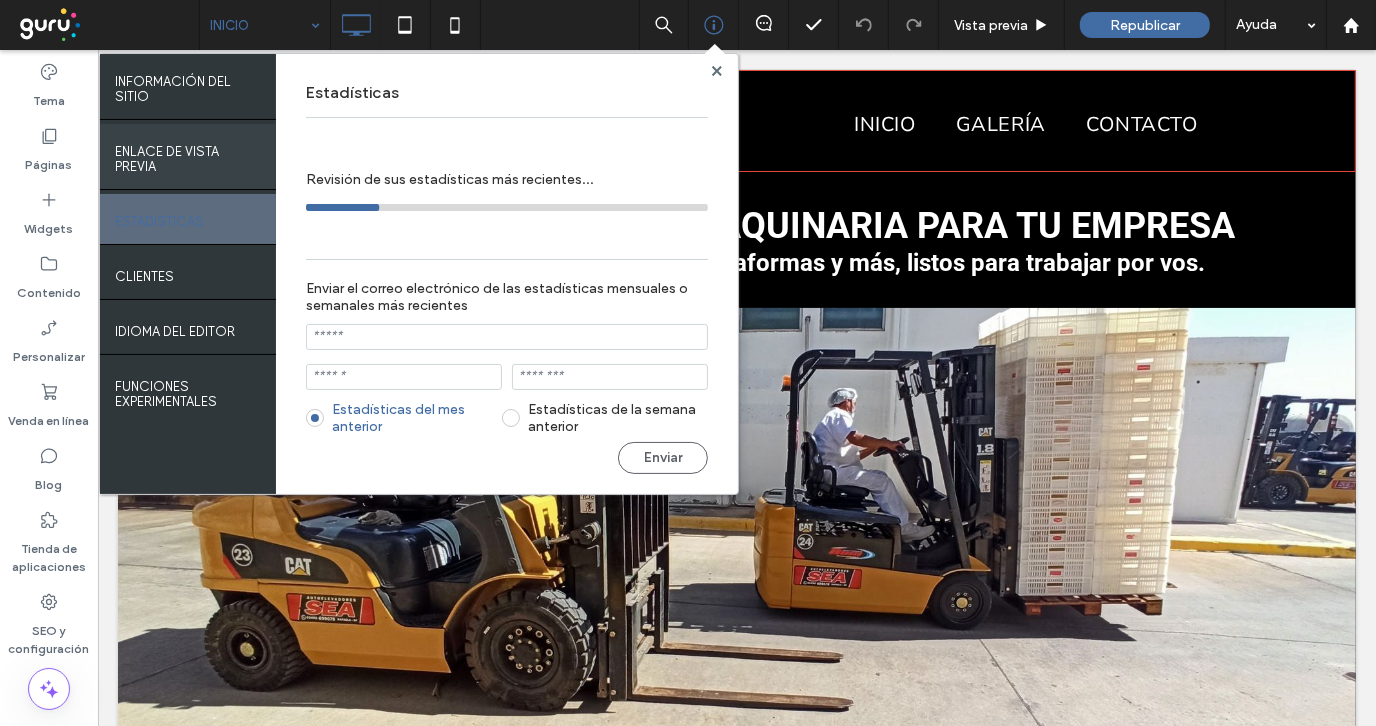 click on "ENLACE DE VISTA PREVIA" at bounding box center [188, 156] 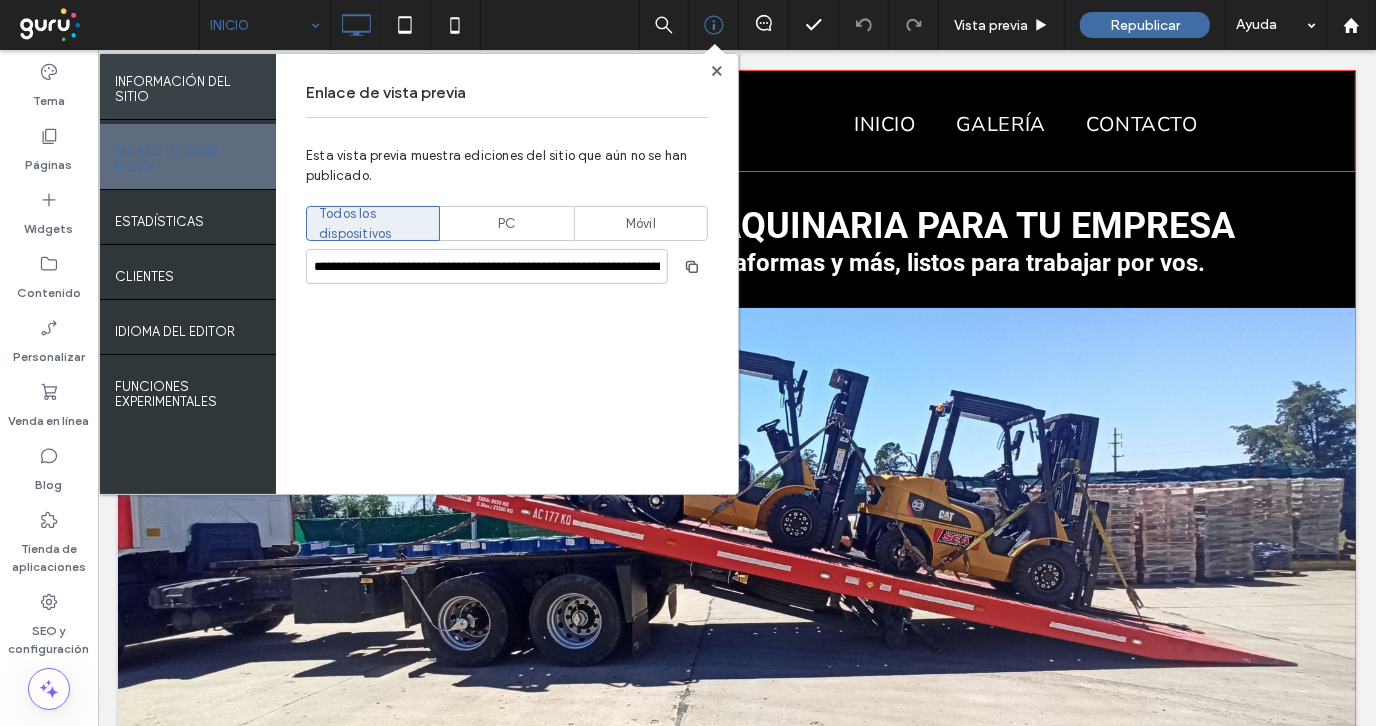 click on "INFORMACIÓN DEL SITIO" at bounding box center [188, 84] 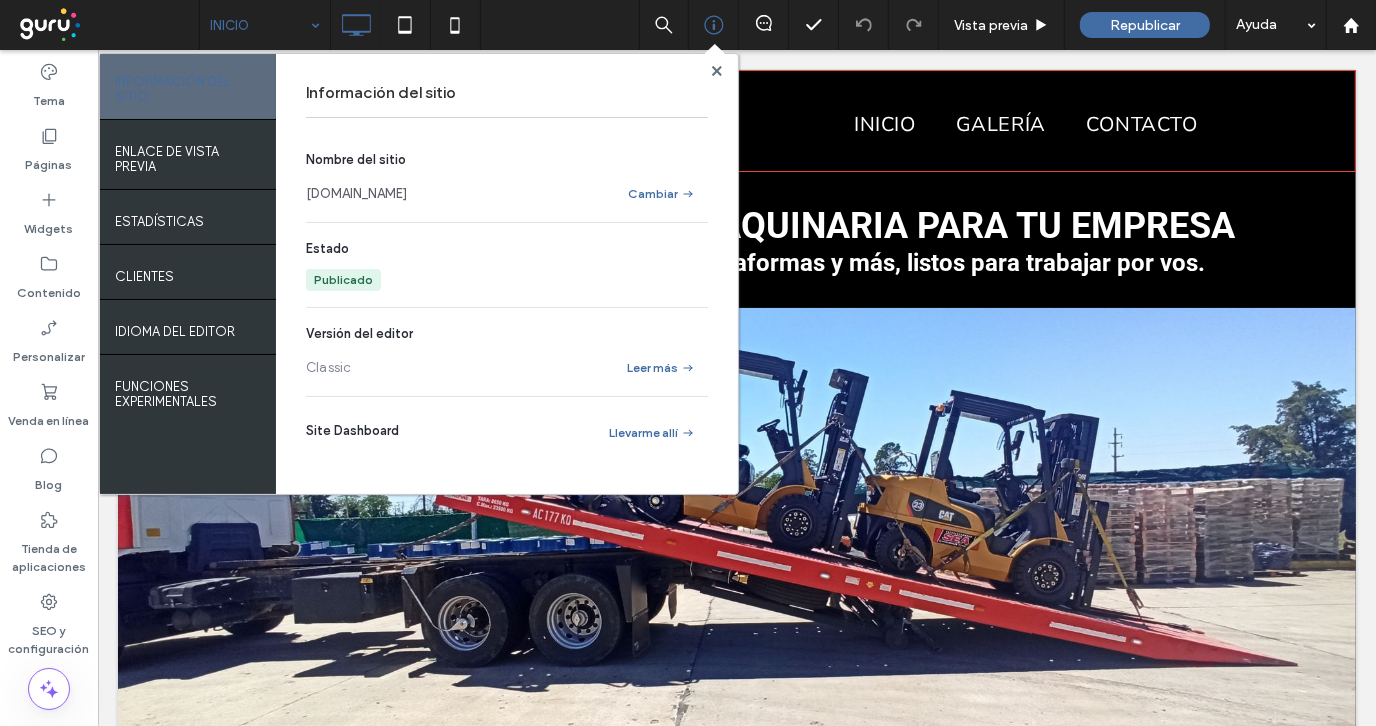 click on "www.searemolques.com" at bounding box center [356, 194] 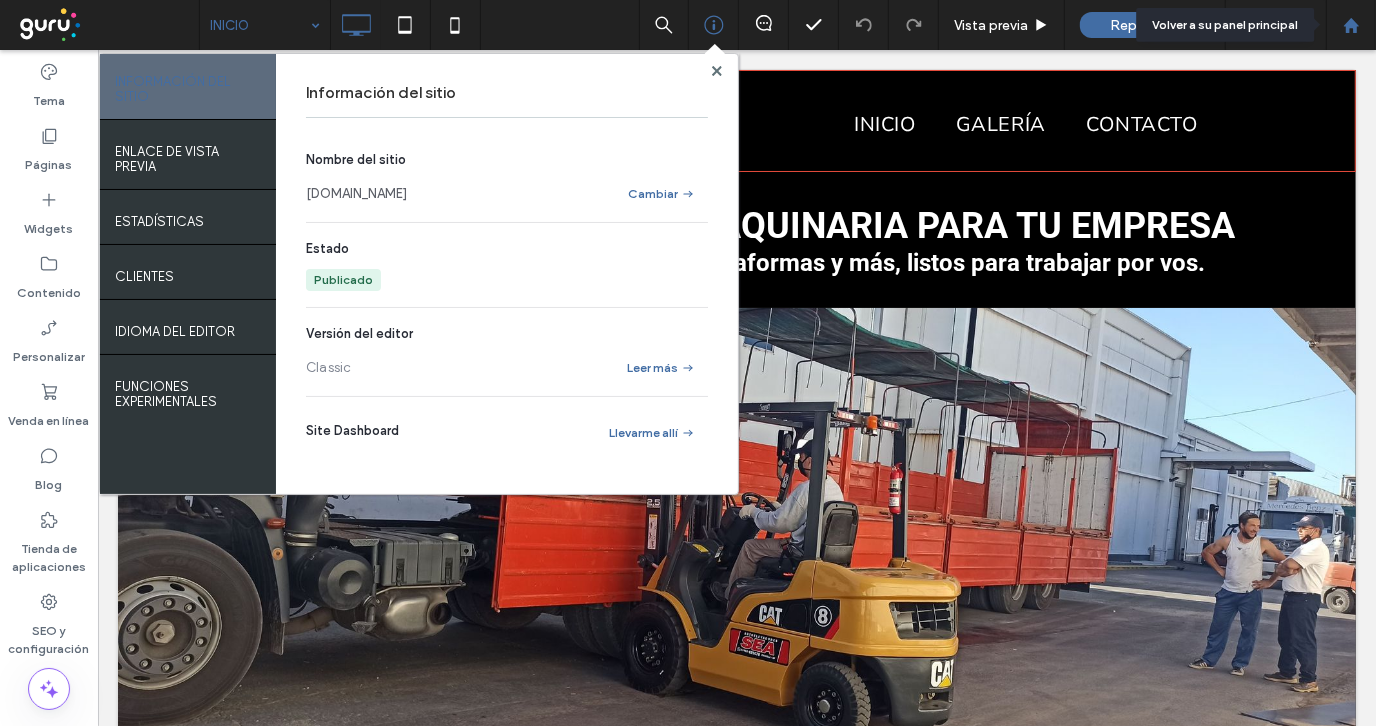 click at bounding box center (1351, 25) 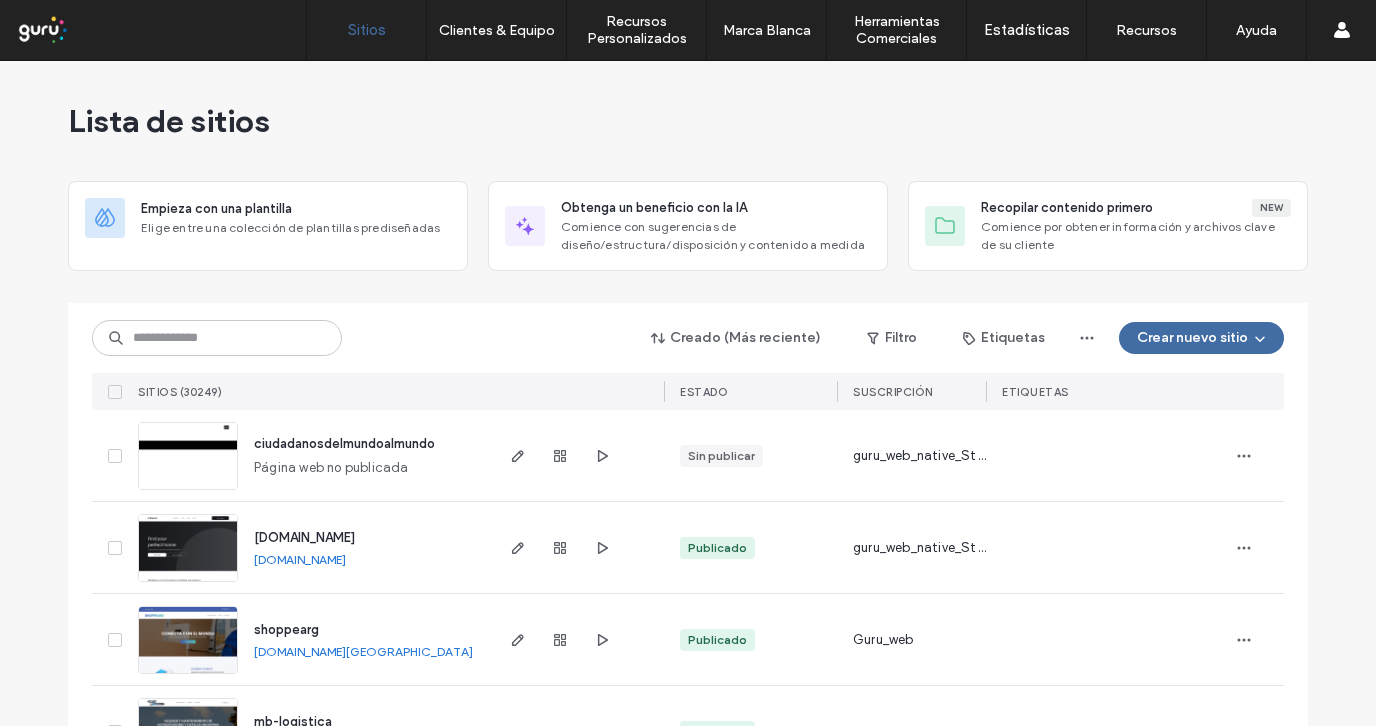 scroll, scrollTop: 0, scrollLeft: 0, axis: both 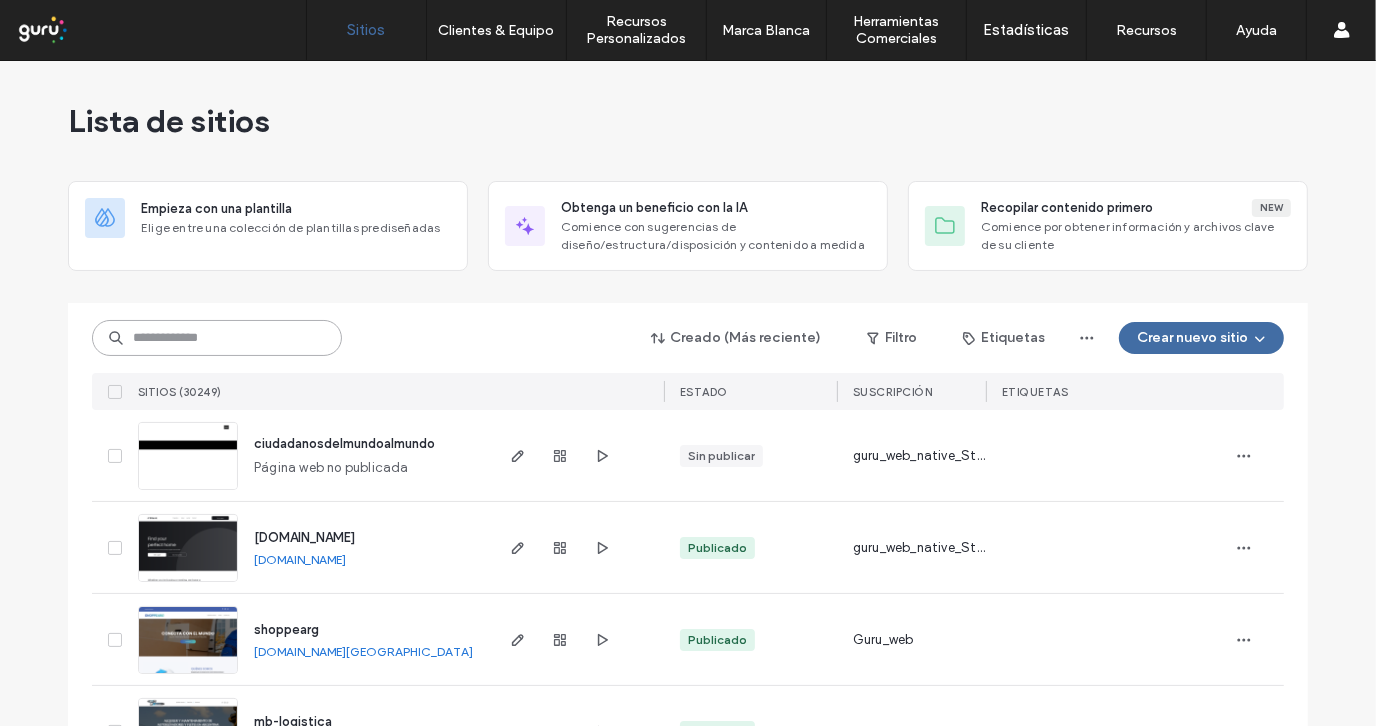 click at bounding box center (217, 338) 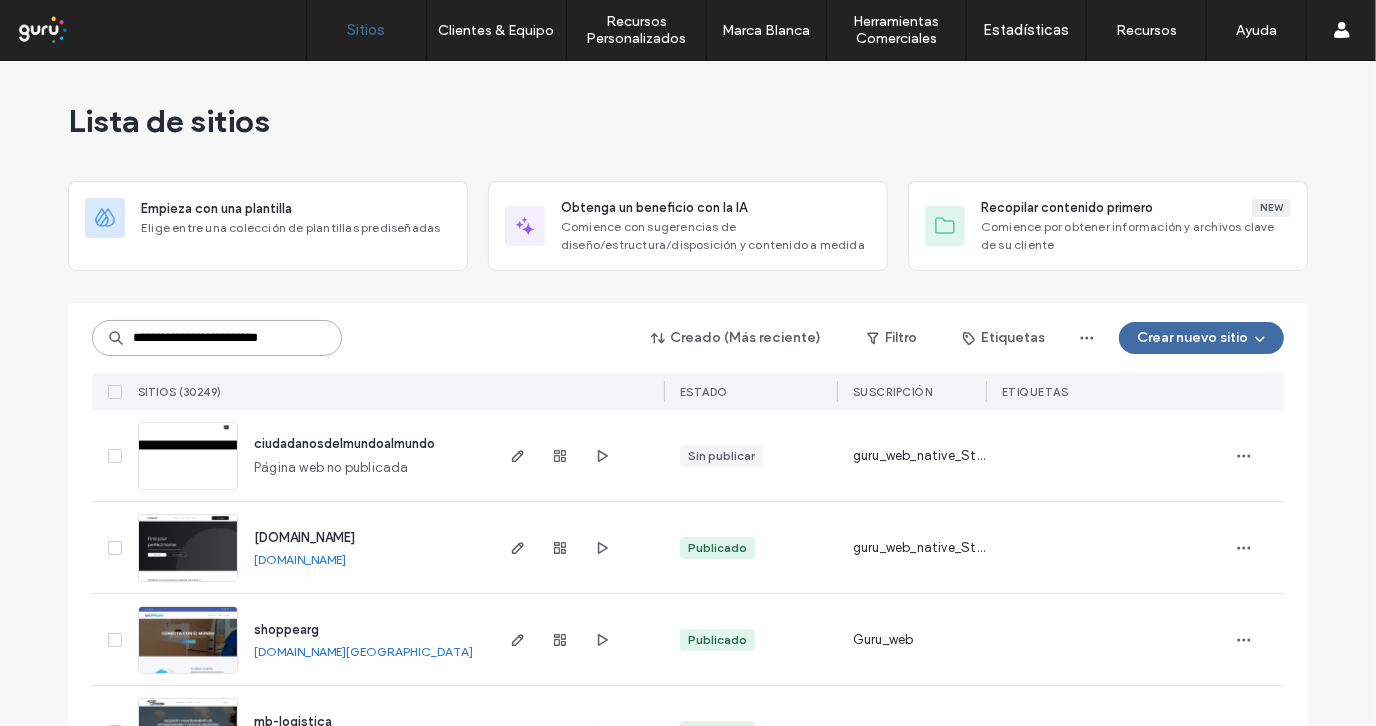 scroll, scrollTop: 0, scrollLeft: 12, axis: horizontal 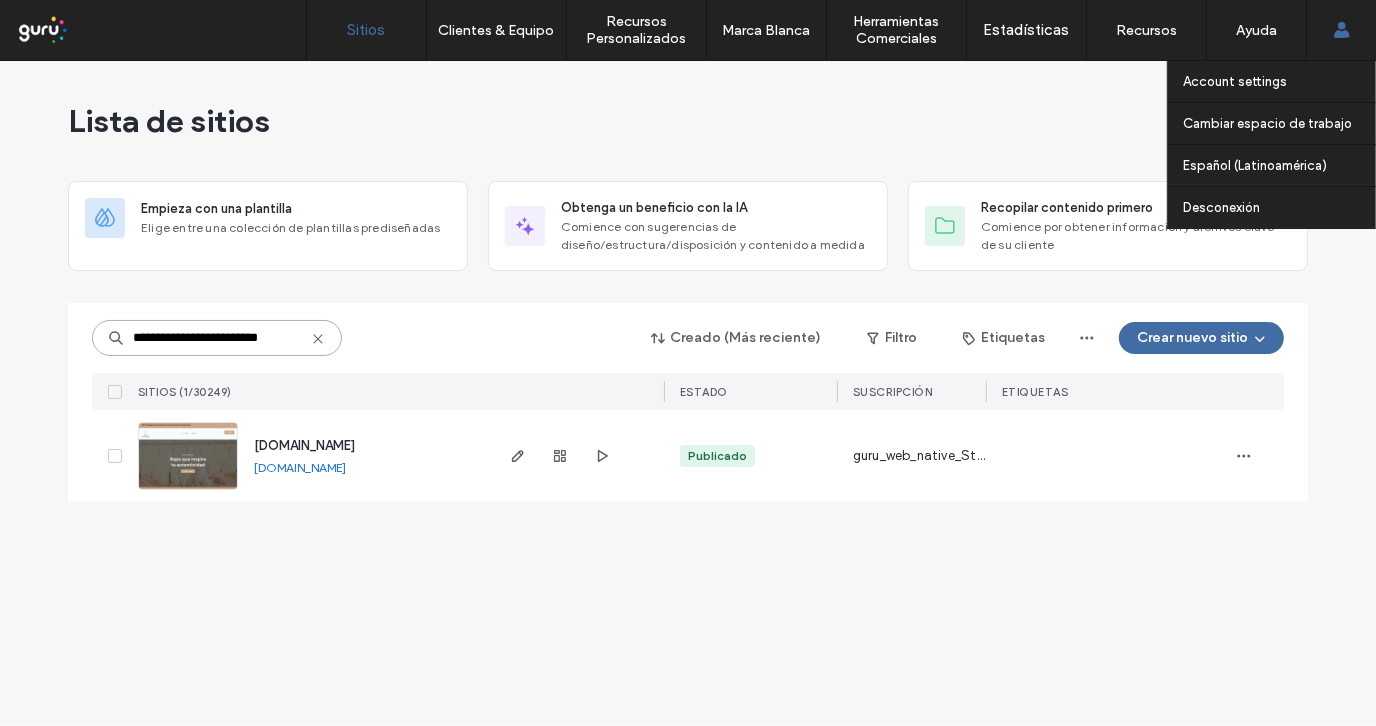 type on "**********" 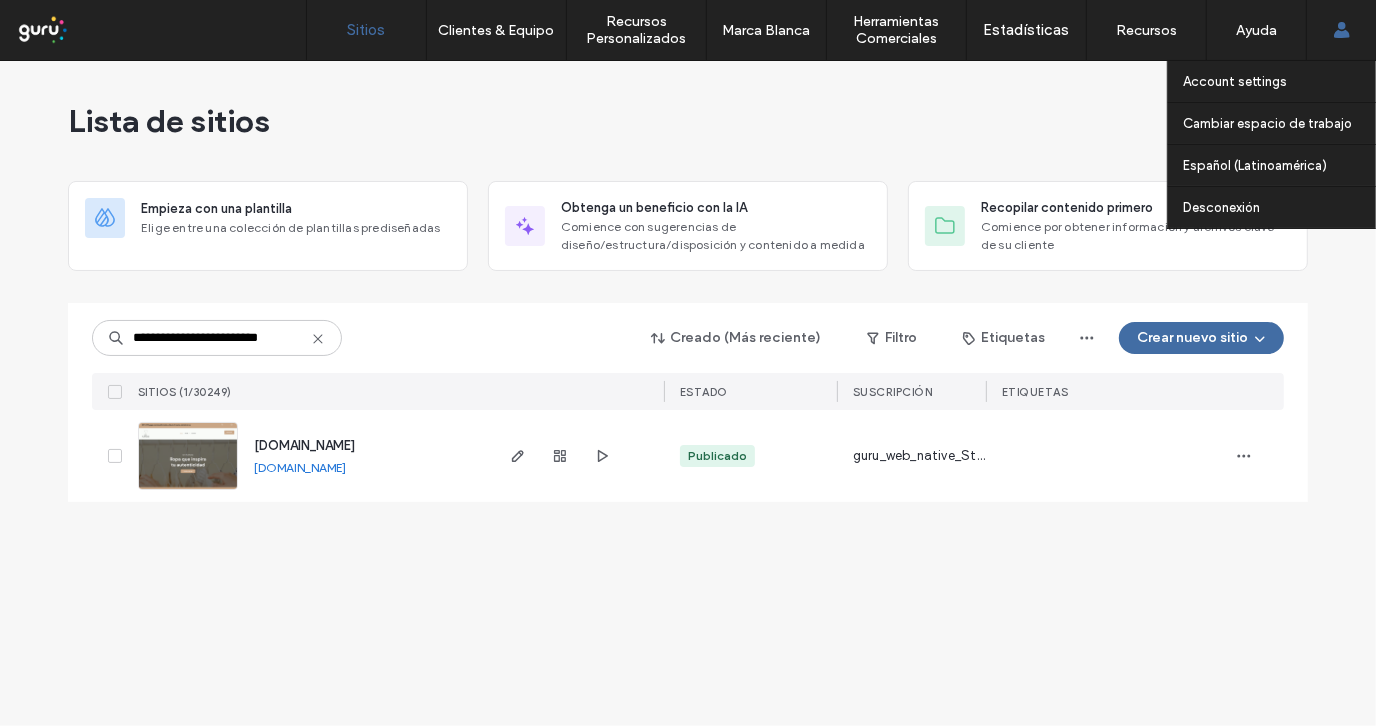 scroll, scrollTop: 0, scrollLeft: 0, axis: both 